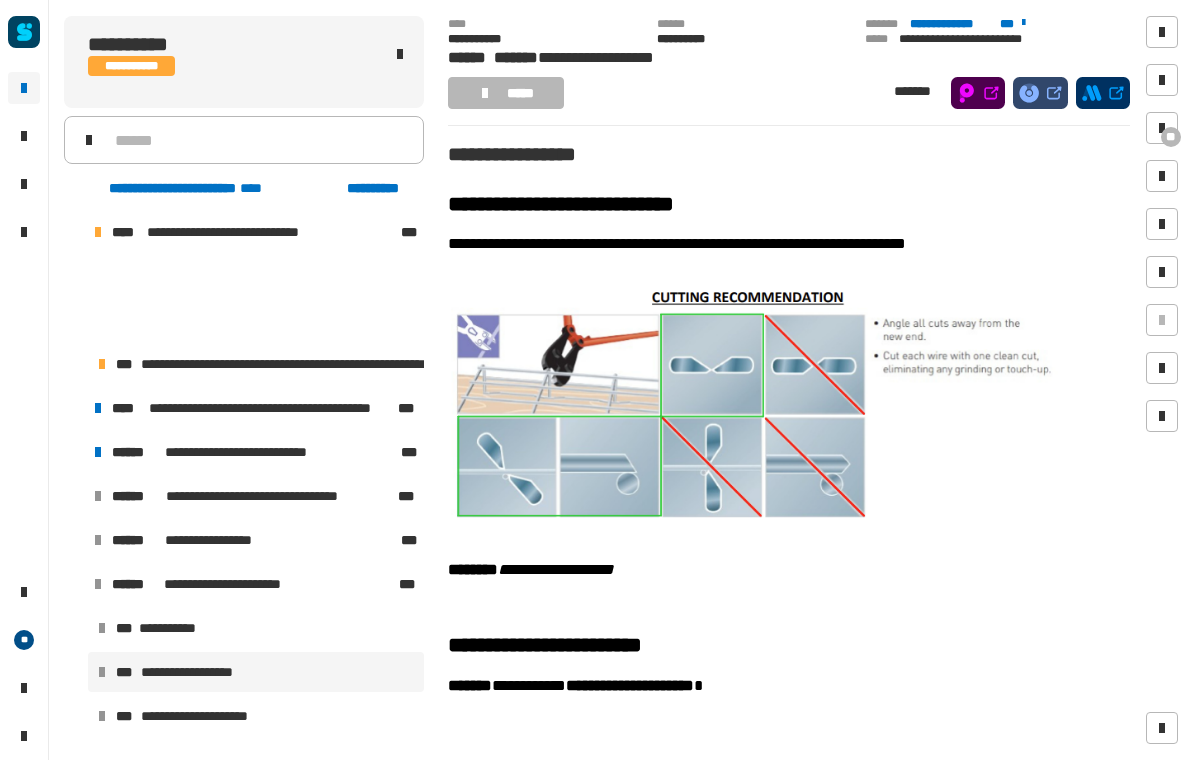 scroll, scrollTop: 0, scrollLeft: 0, axis: both 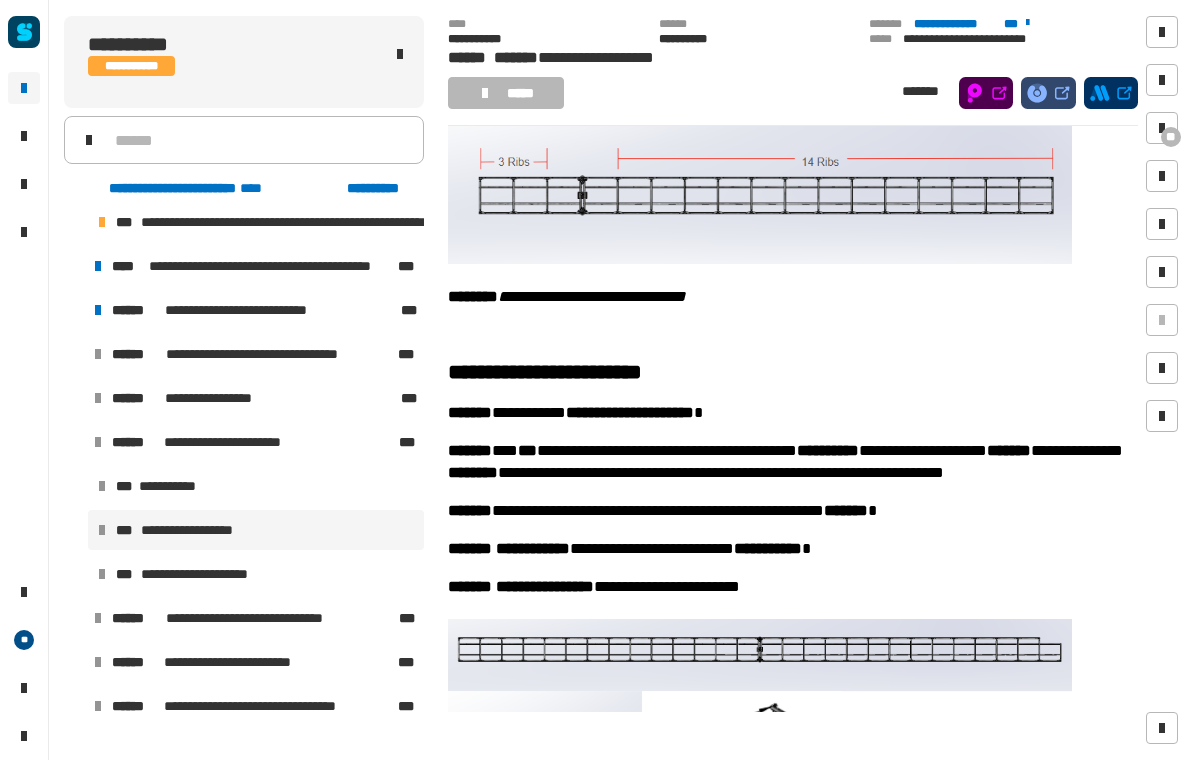 click on "[FIRST] [LAST] [EMAIL]" 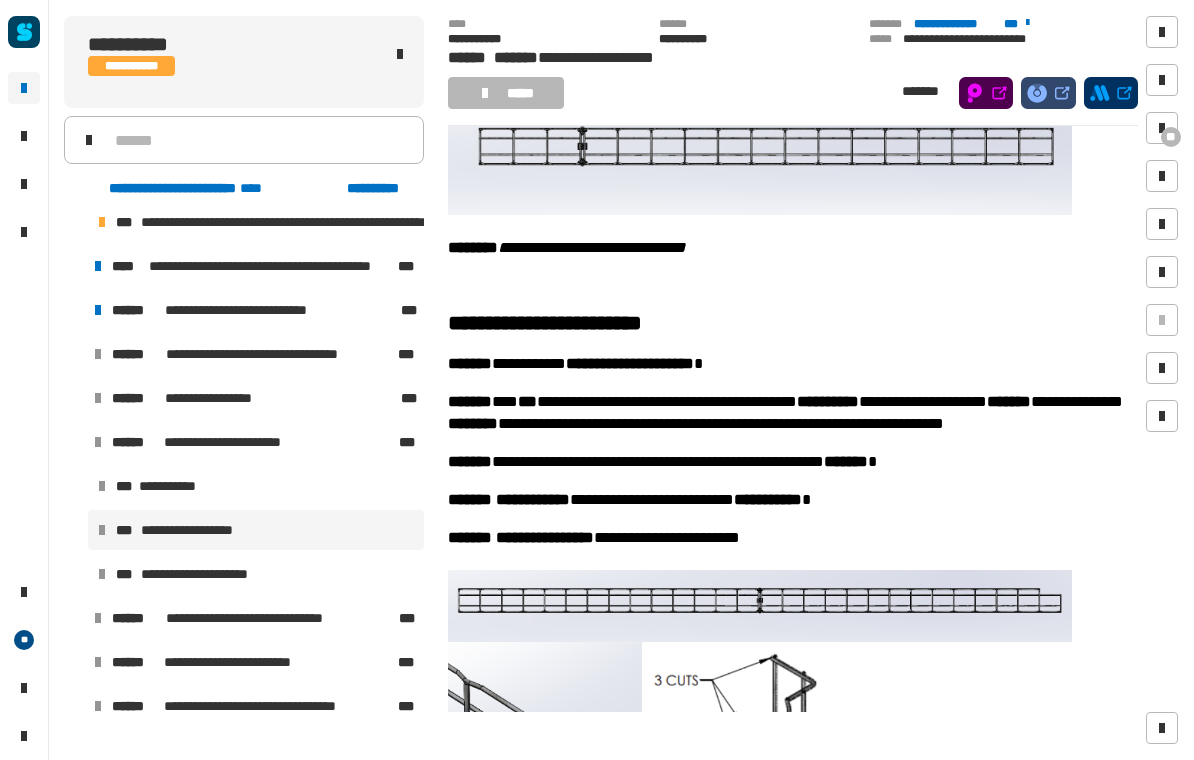 scroll, scrollTop: 871, scrollLeft: 0, axis: vertical 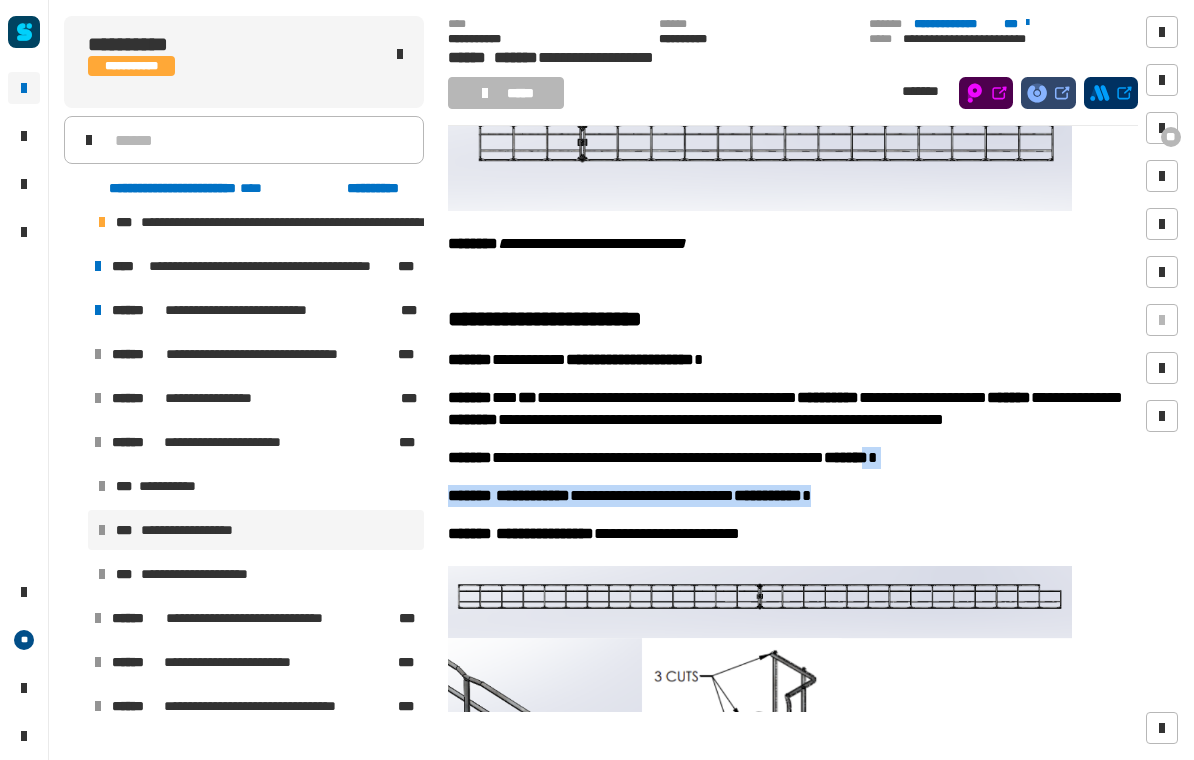 click on "[FIRST] [LAST] [PHONE]" 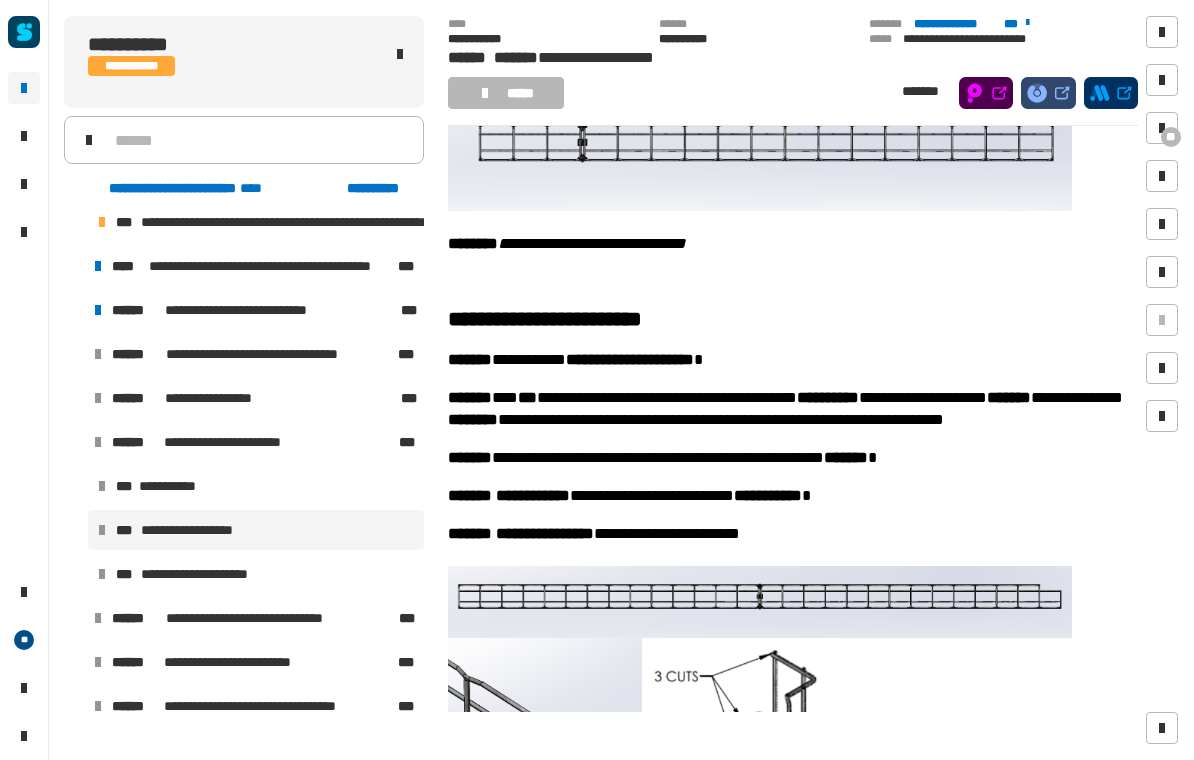 click 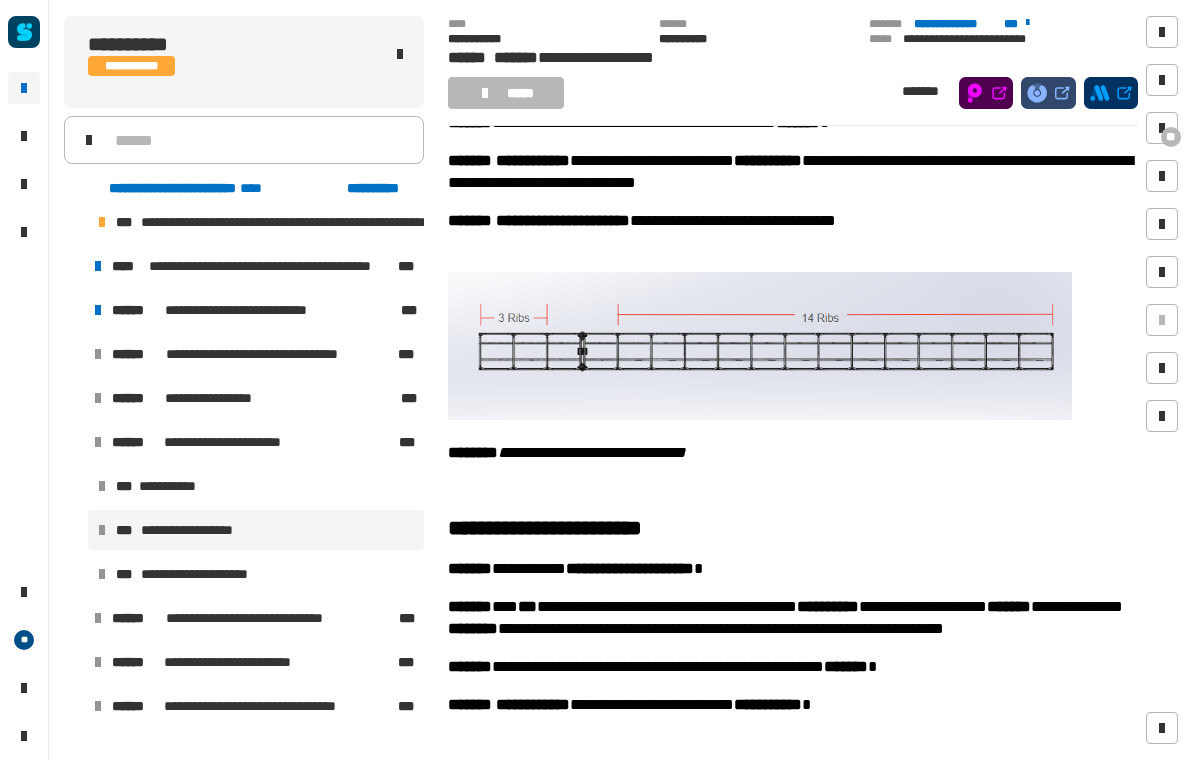 scroll, scrollTop: 669, scrollLeft: 0, axis: vertical 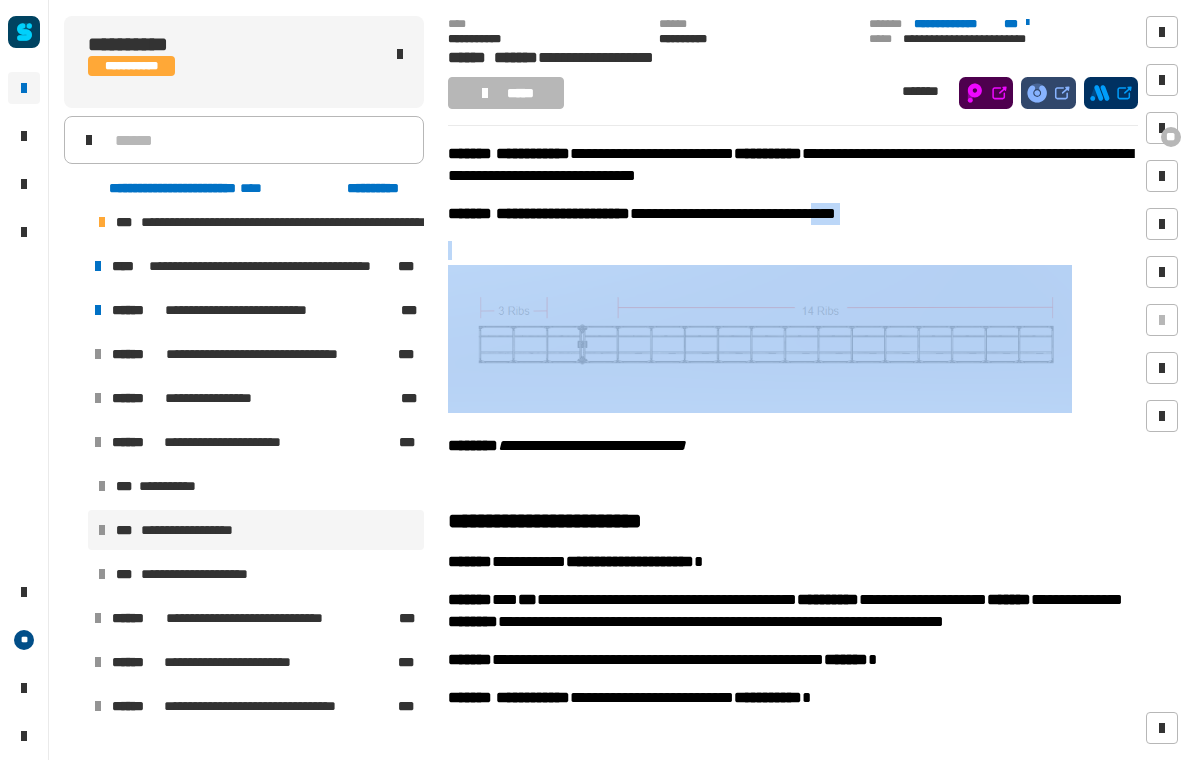 click 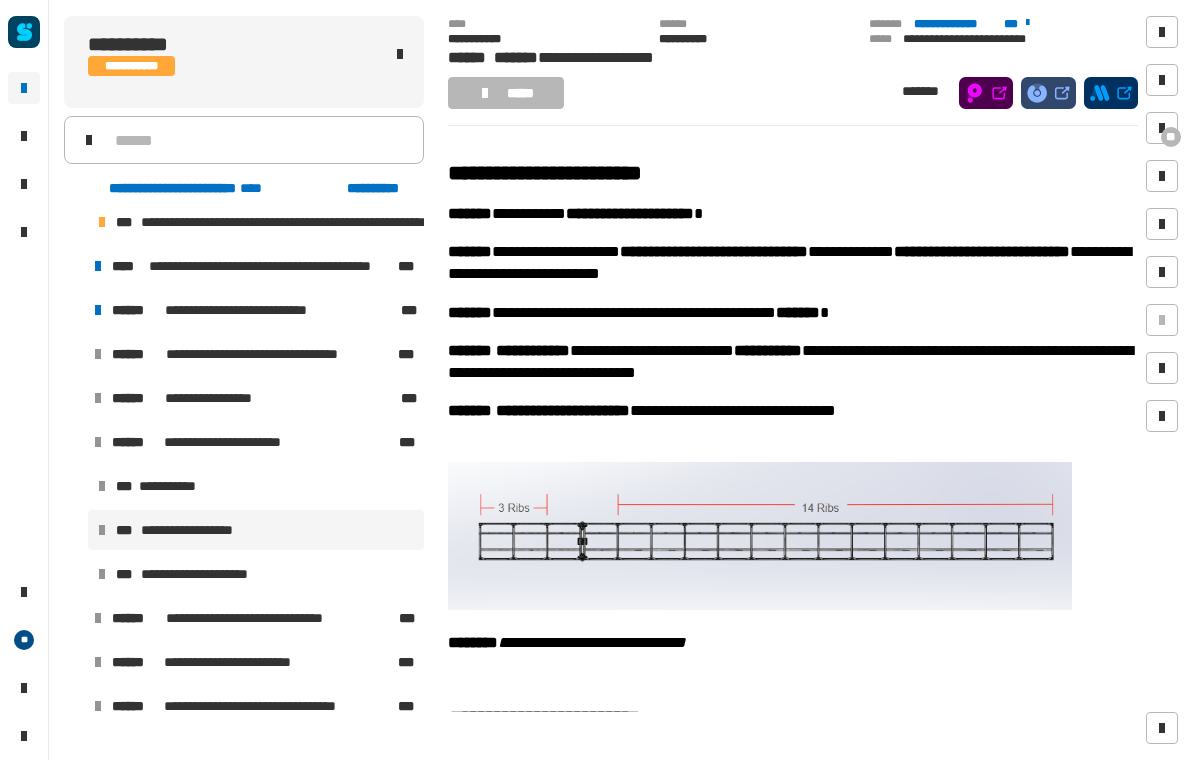 scroll, scrollTop: 474, scrollLeft: 0, axis: vertical 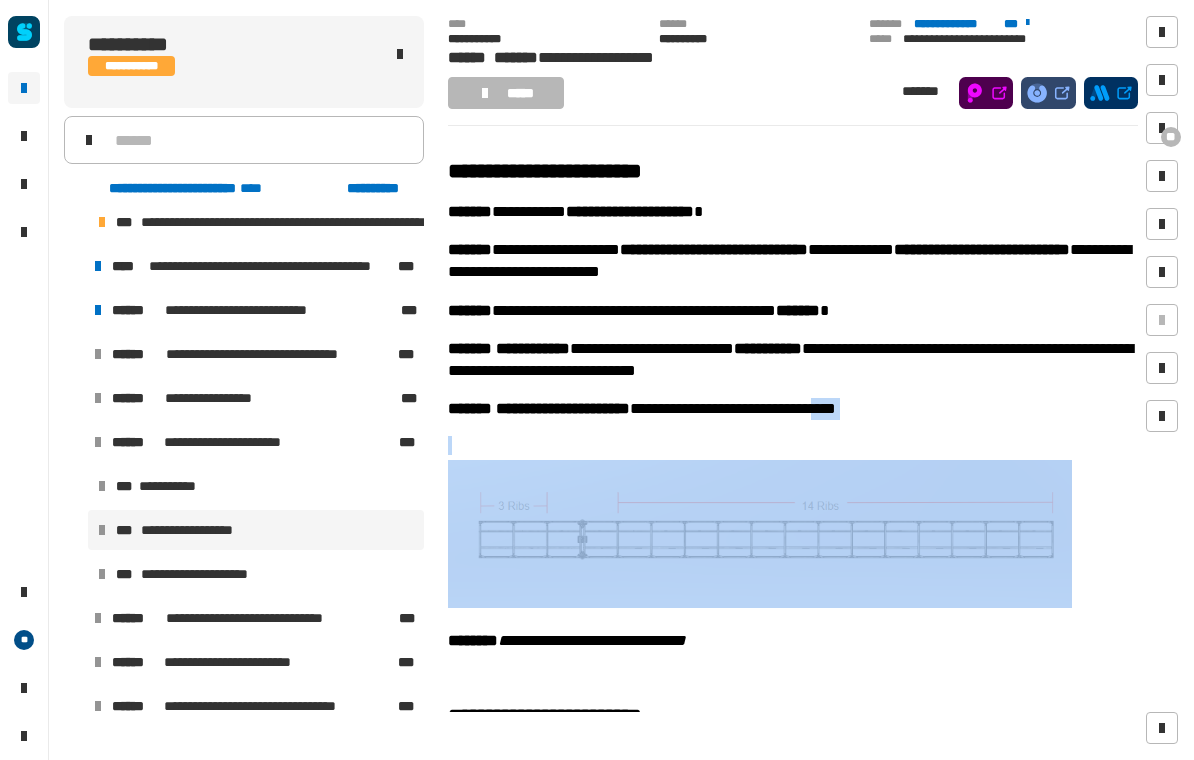 click on "**********" 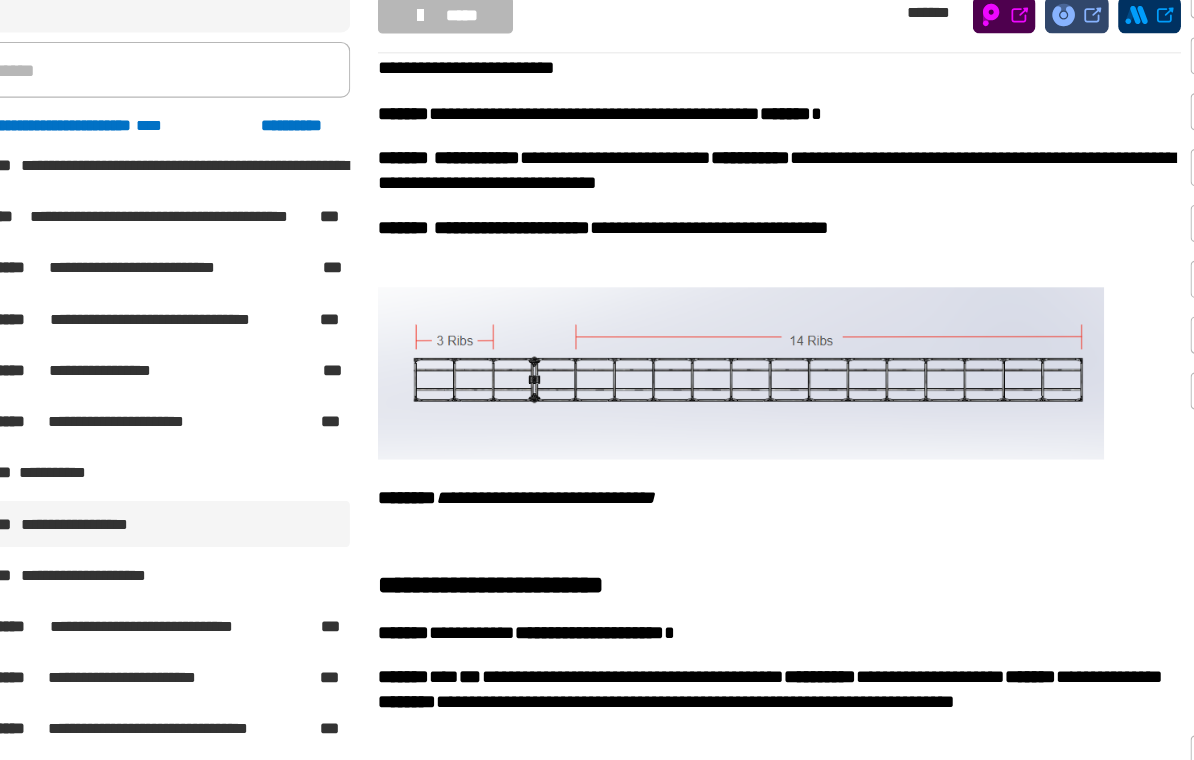scroll, scrollTop: 612, scrollLeft: 0, axis: vertical 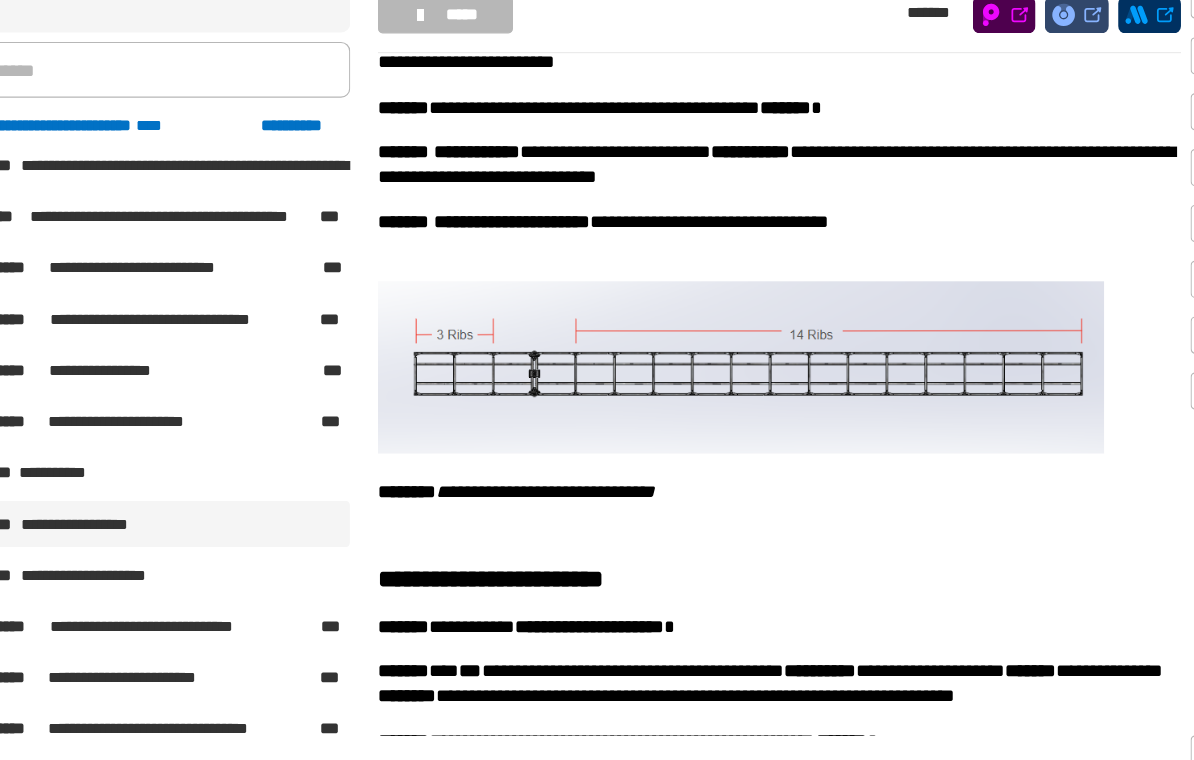 click on "**********" 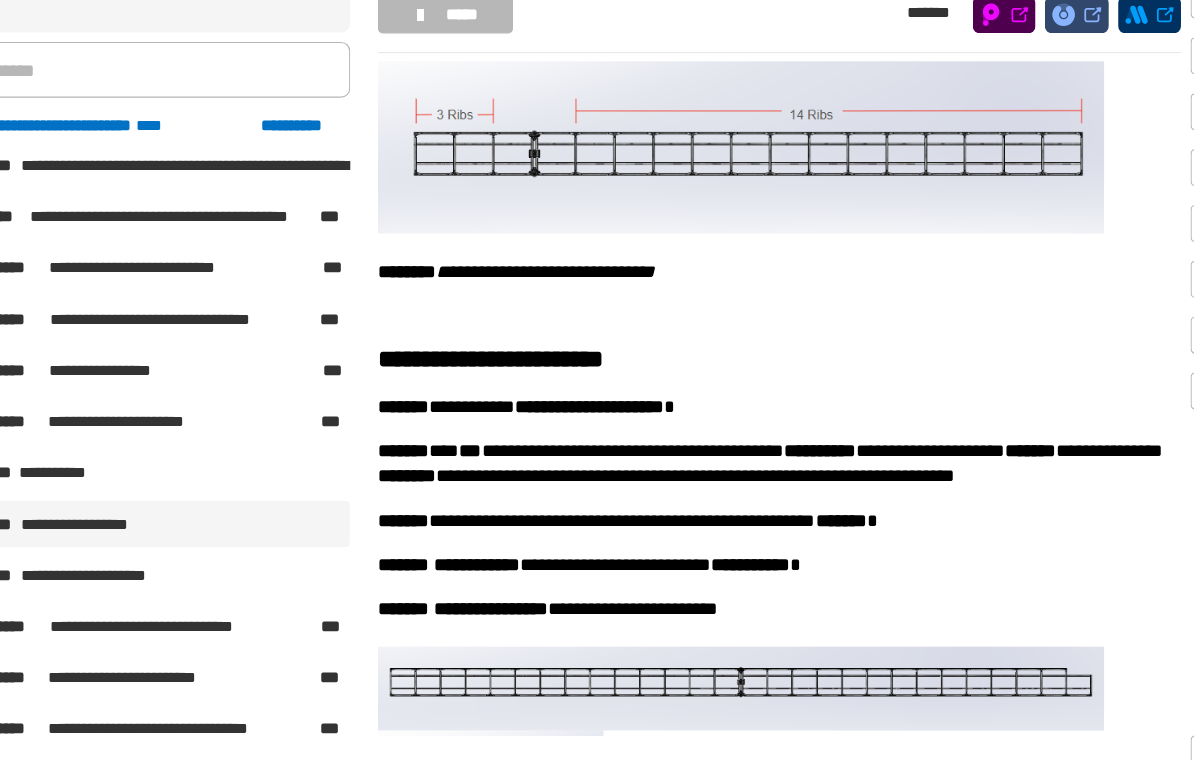 scroll, scrollTop: 809, scrollLeft: 0, axis: vertical 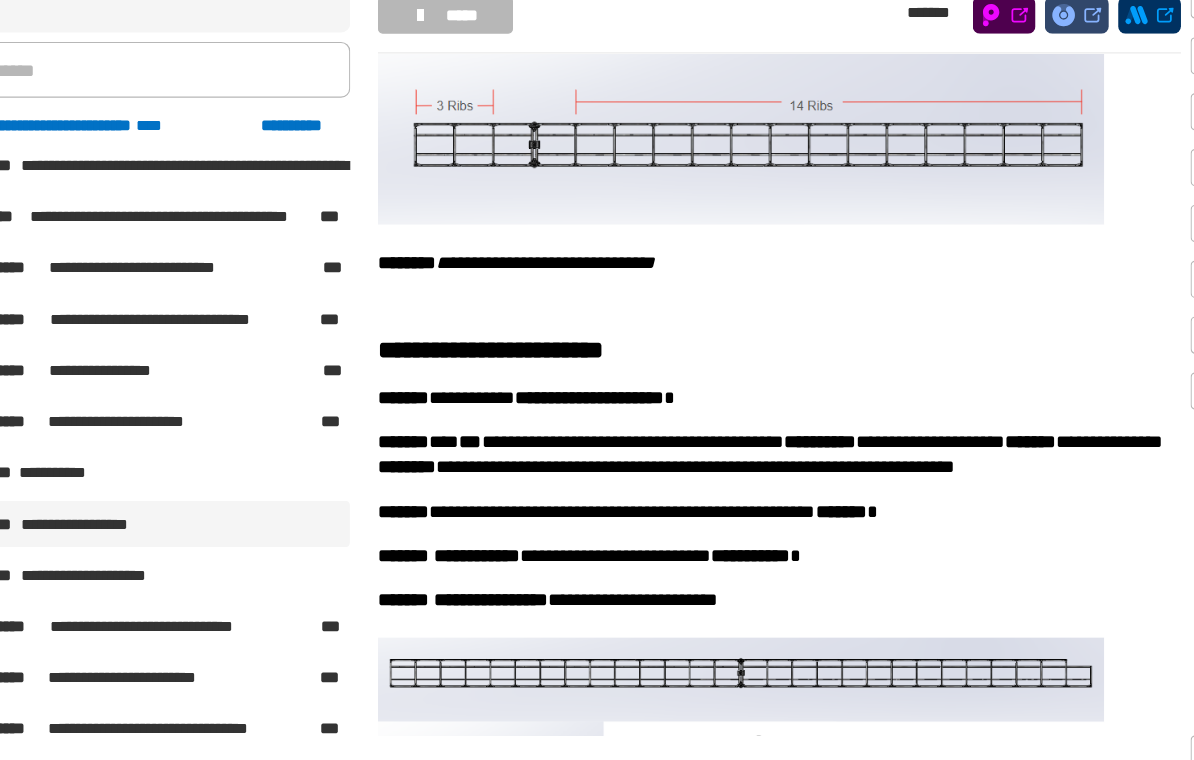 click on "**********" 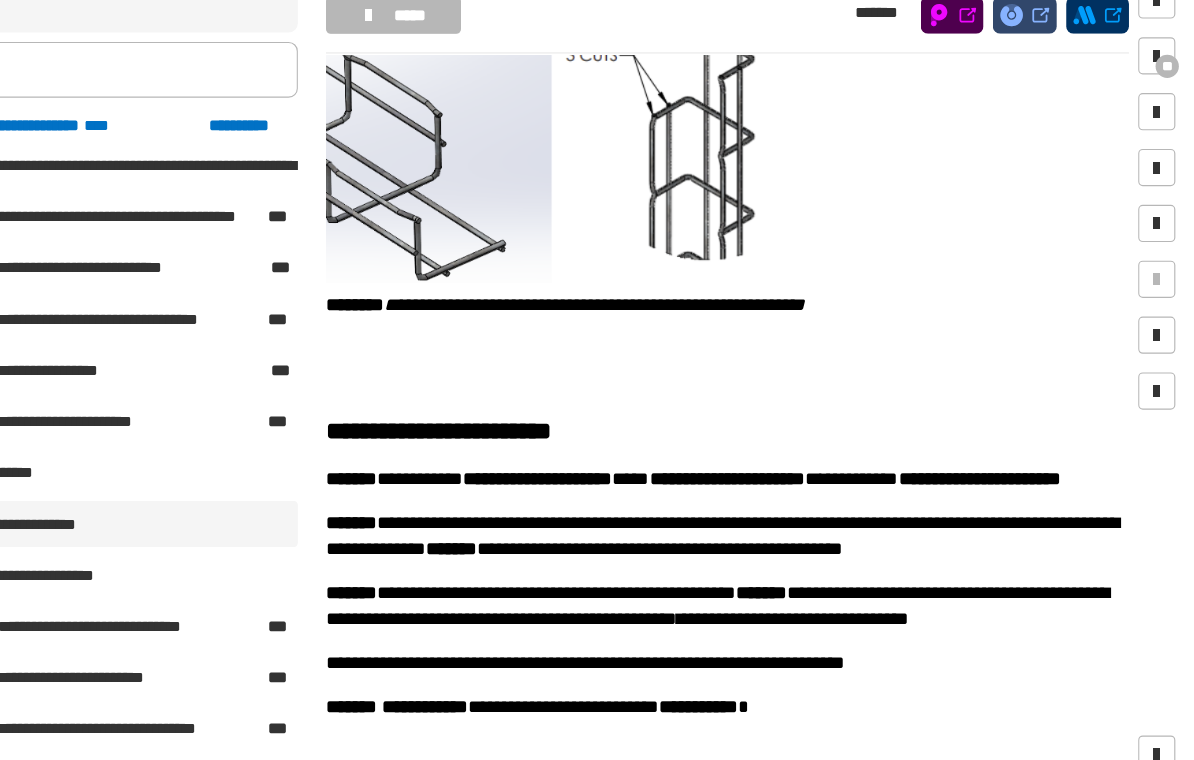 scroll, scrollTop: 1419, scrollLeft: 0, axis: vertical 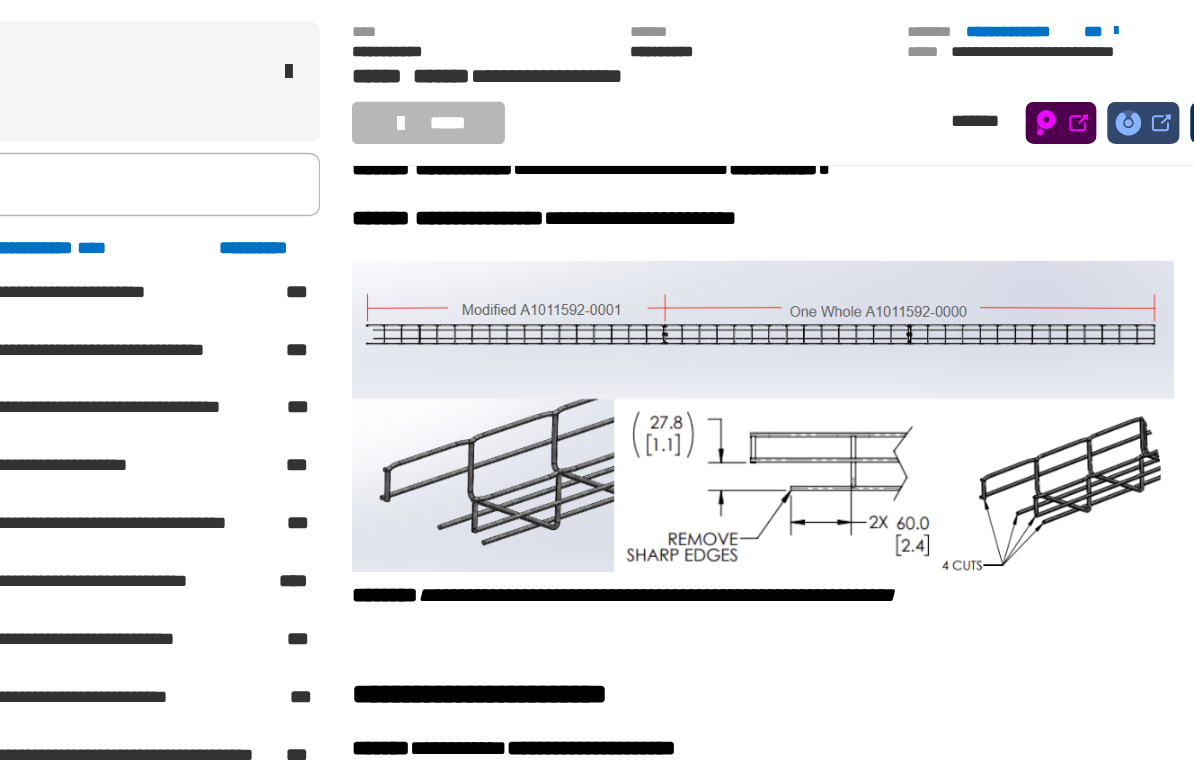 click at bounding box center [760, 318] 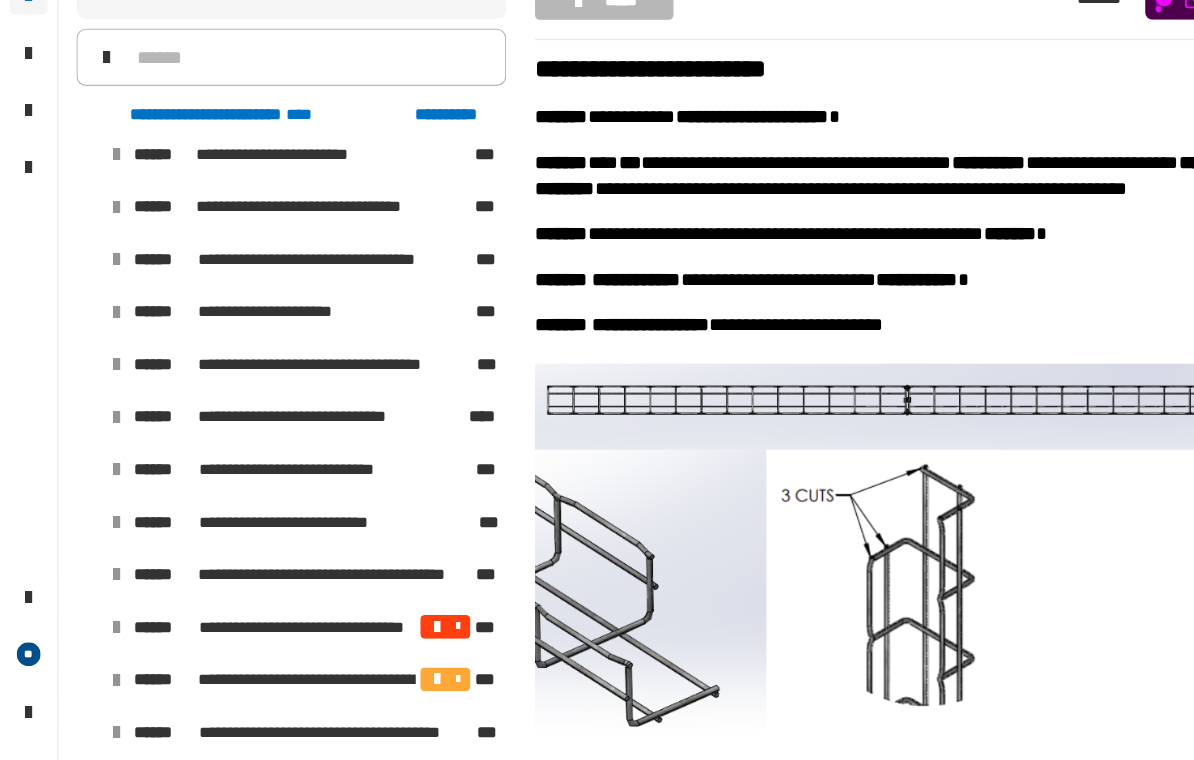 scroll, scrollTop: 1022, scrollLeft: 0, axis: vertical 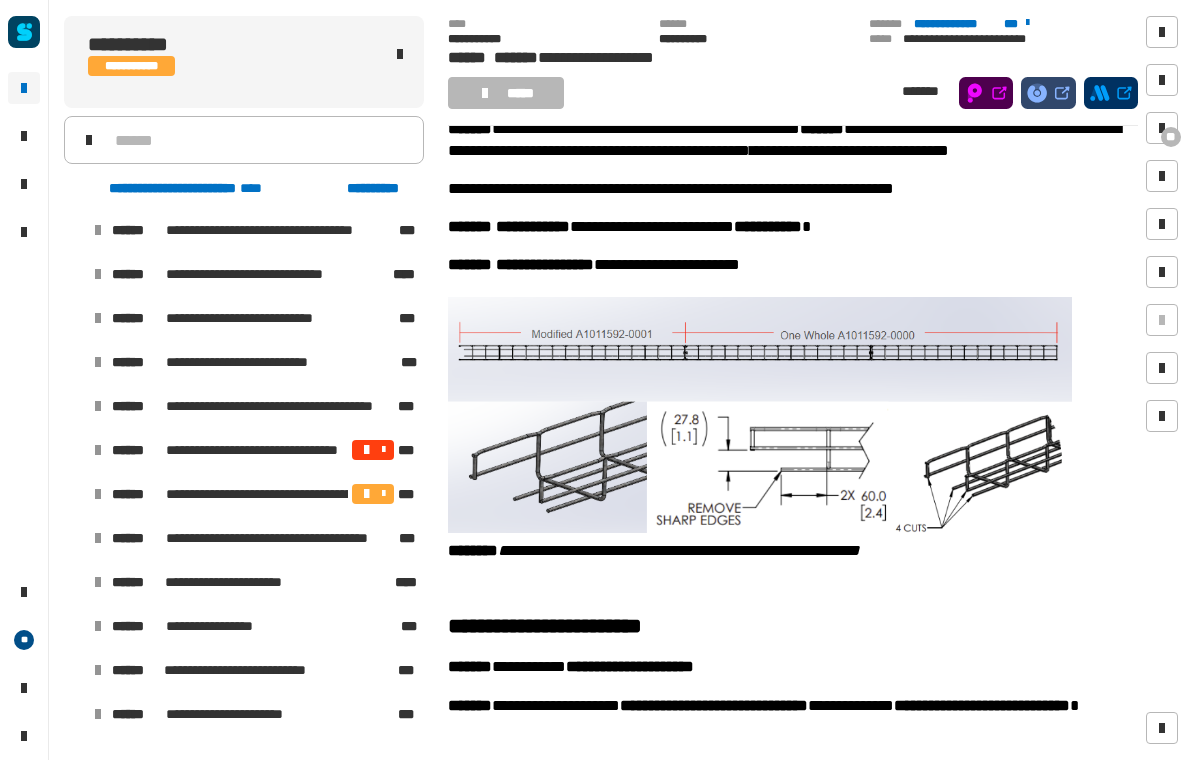 click on "**********" at bounding box center (254, 406) 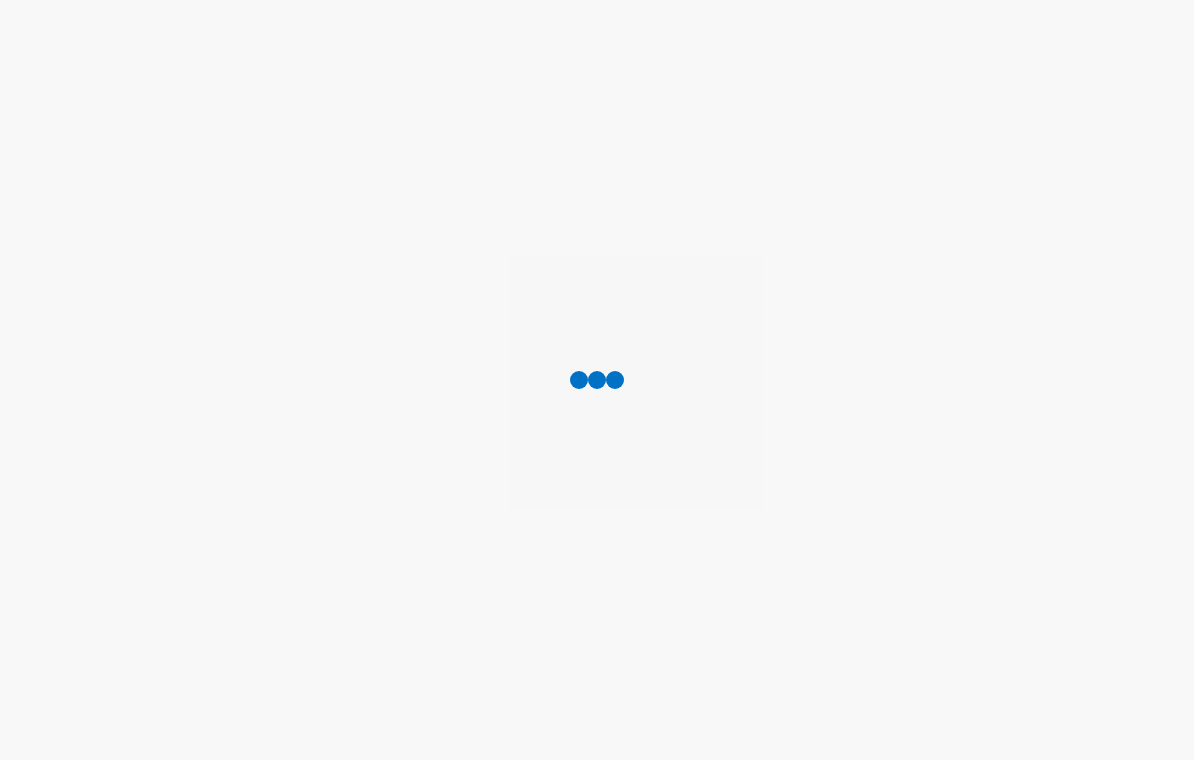 scroll, scrollTop: 0, scrollLeft: 0, axis: both 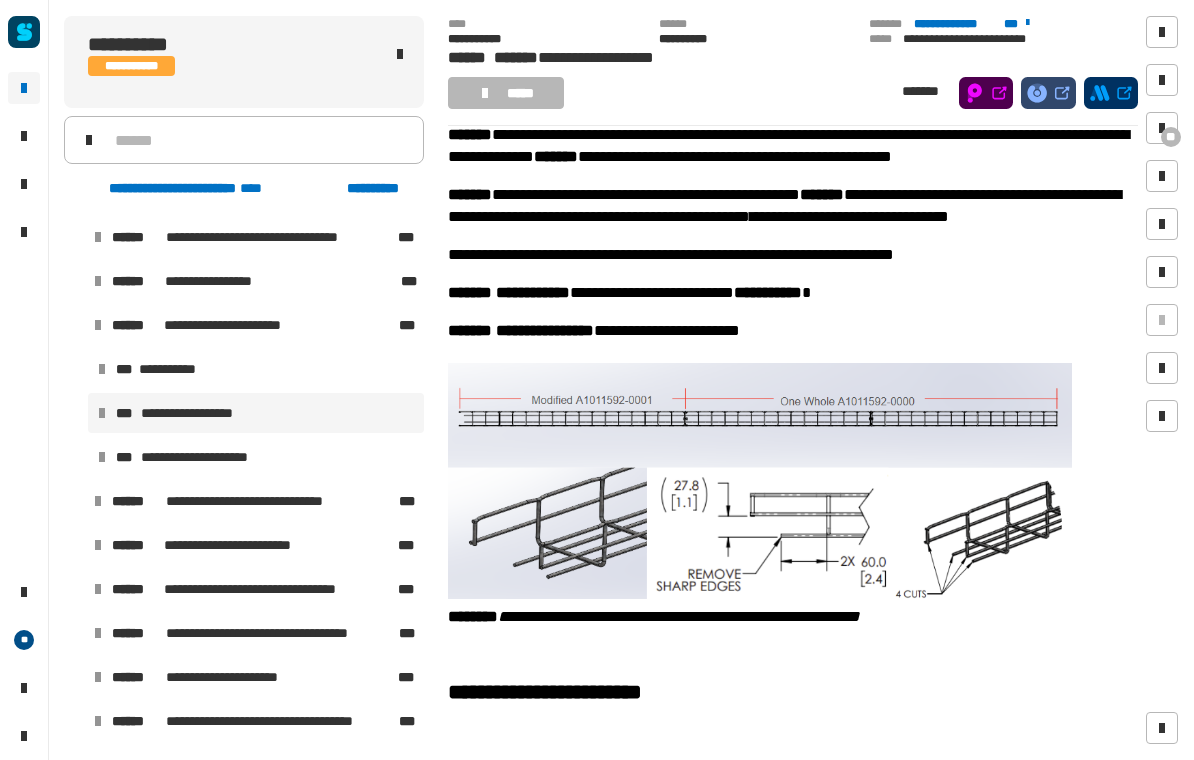 click on "**********" at bounding box center (204, 457) 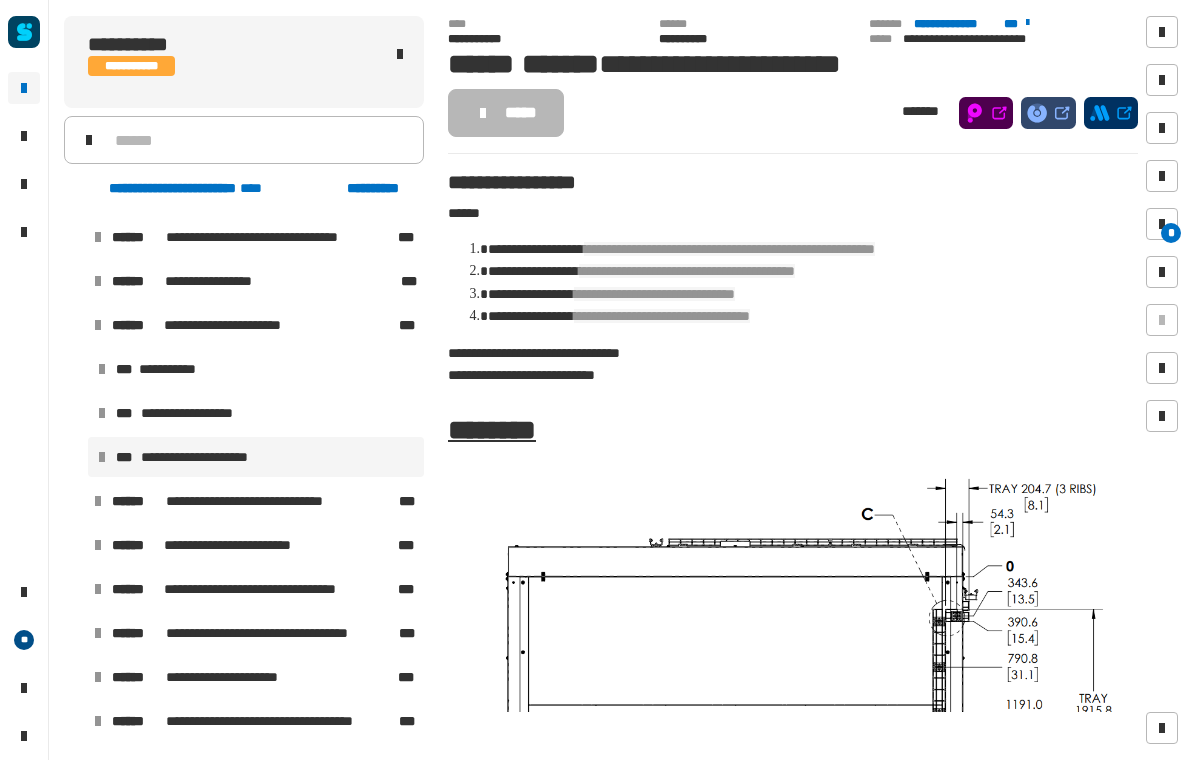 scroll, scrollTop: 0, scrollLeft: 0, axis: both 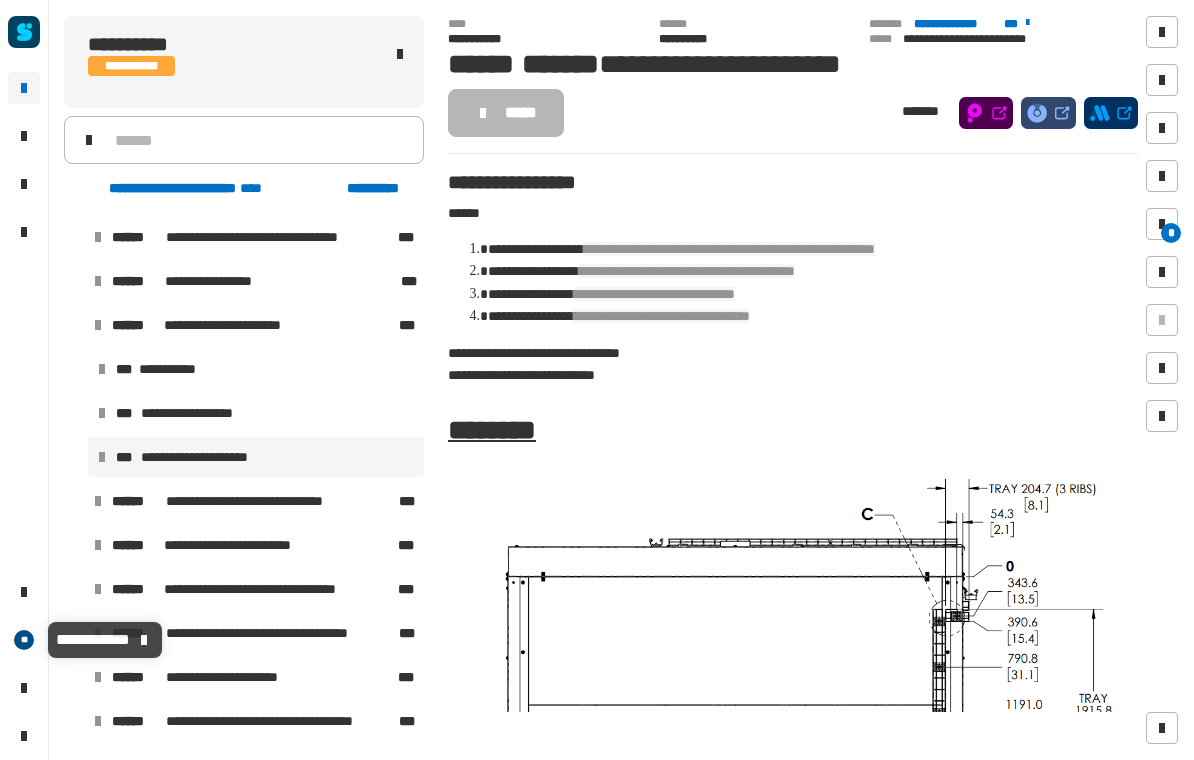 click on "**" 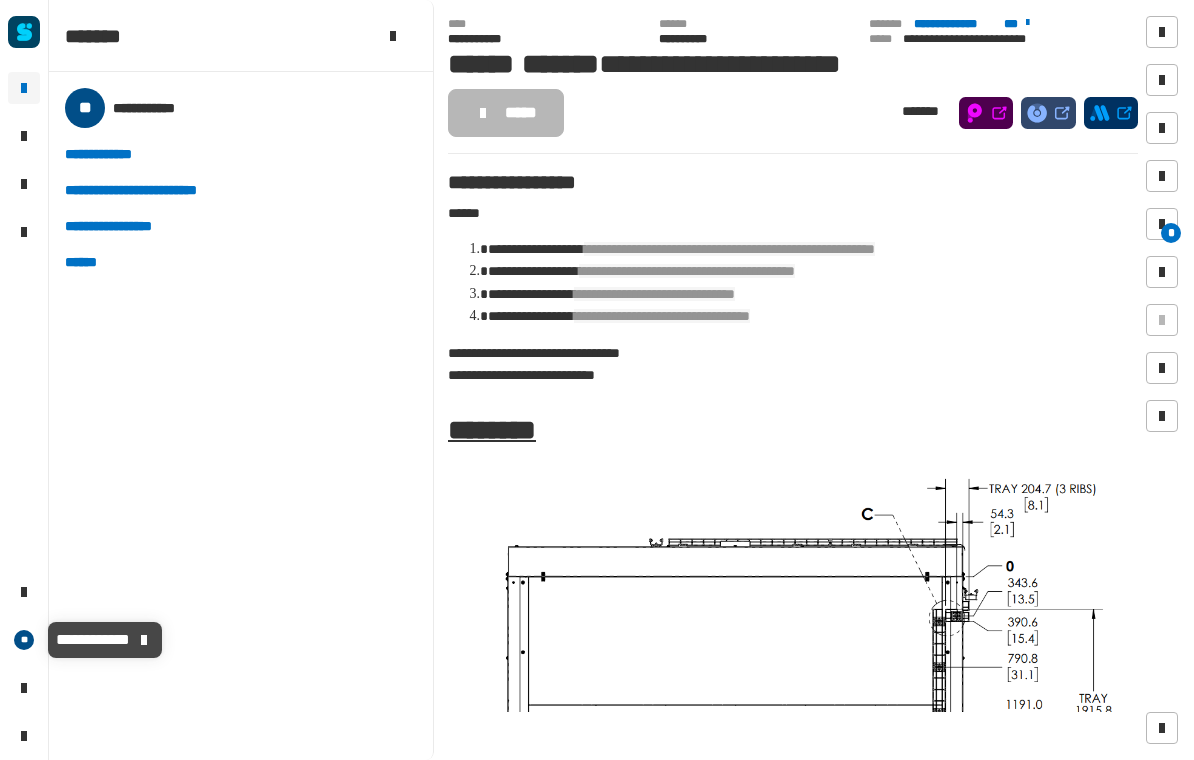 click on "******" at bounding box center [88, 262] 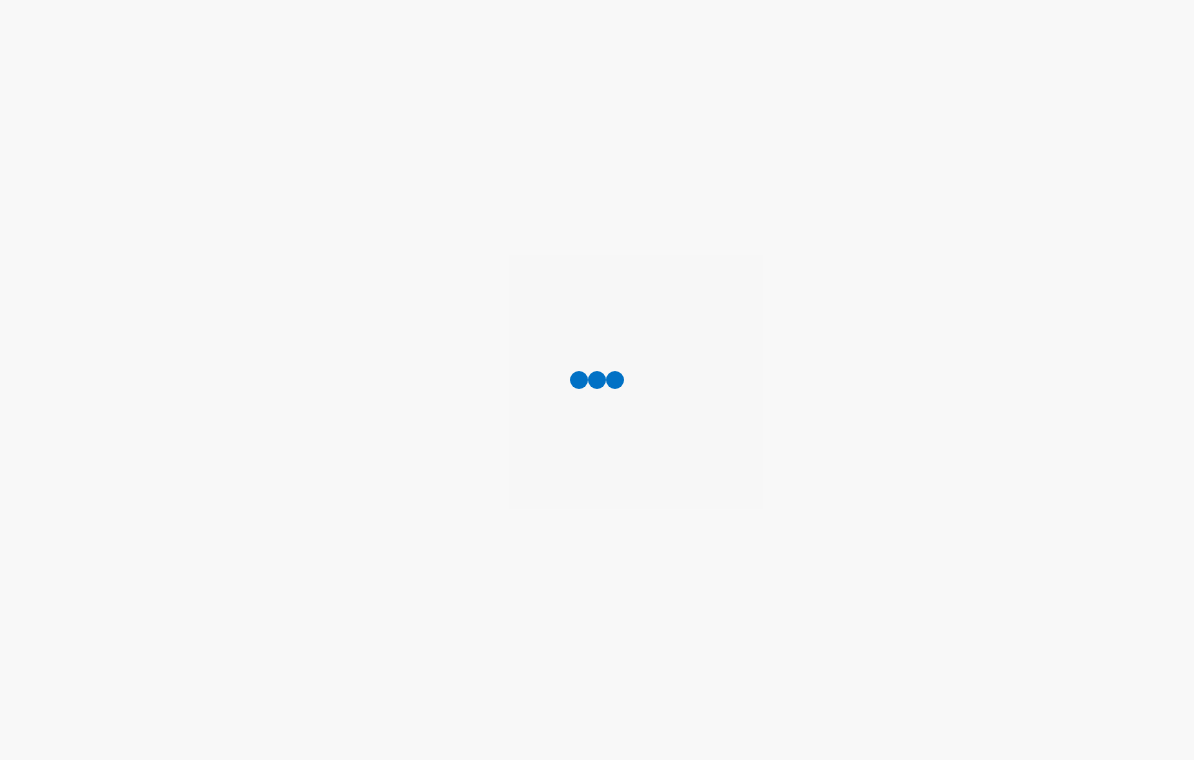 scroll, scrollTop: 0, scrollLeft: 0, axis: both 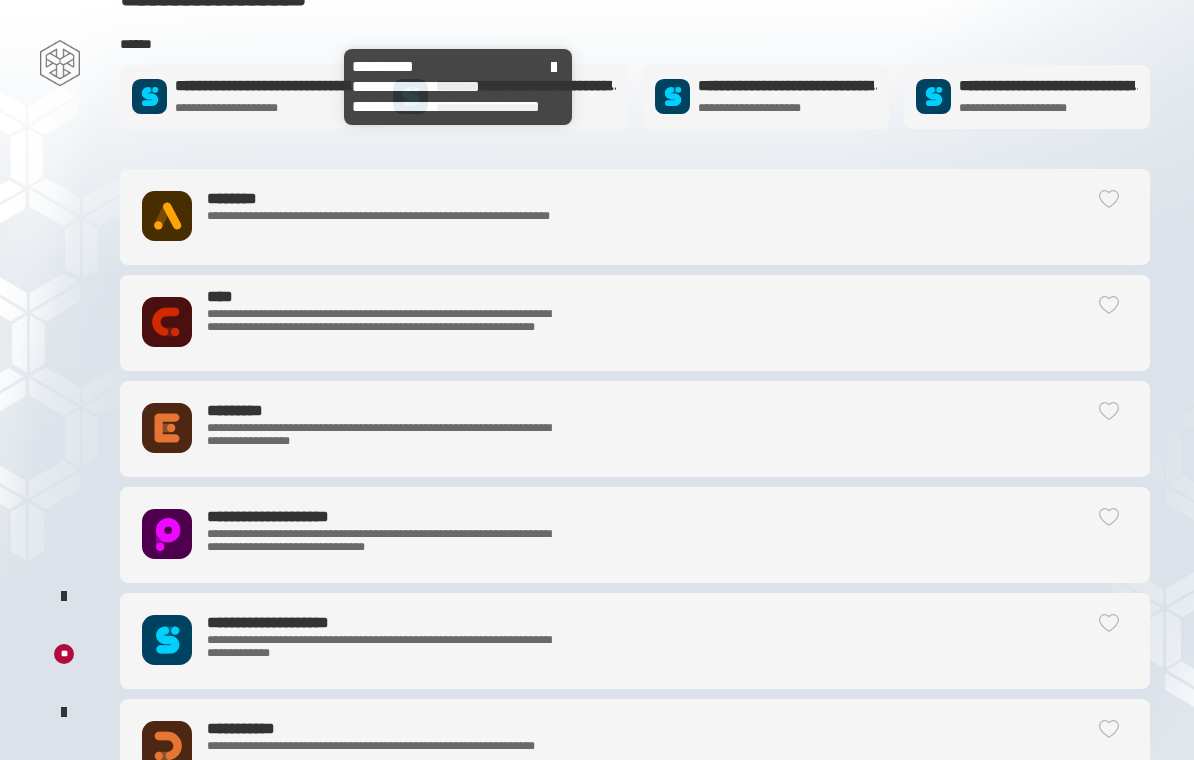 click on "**********" 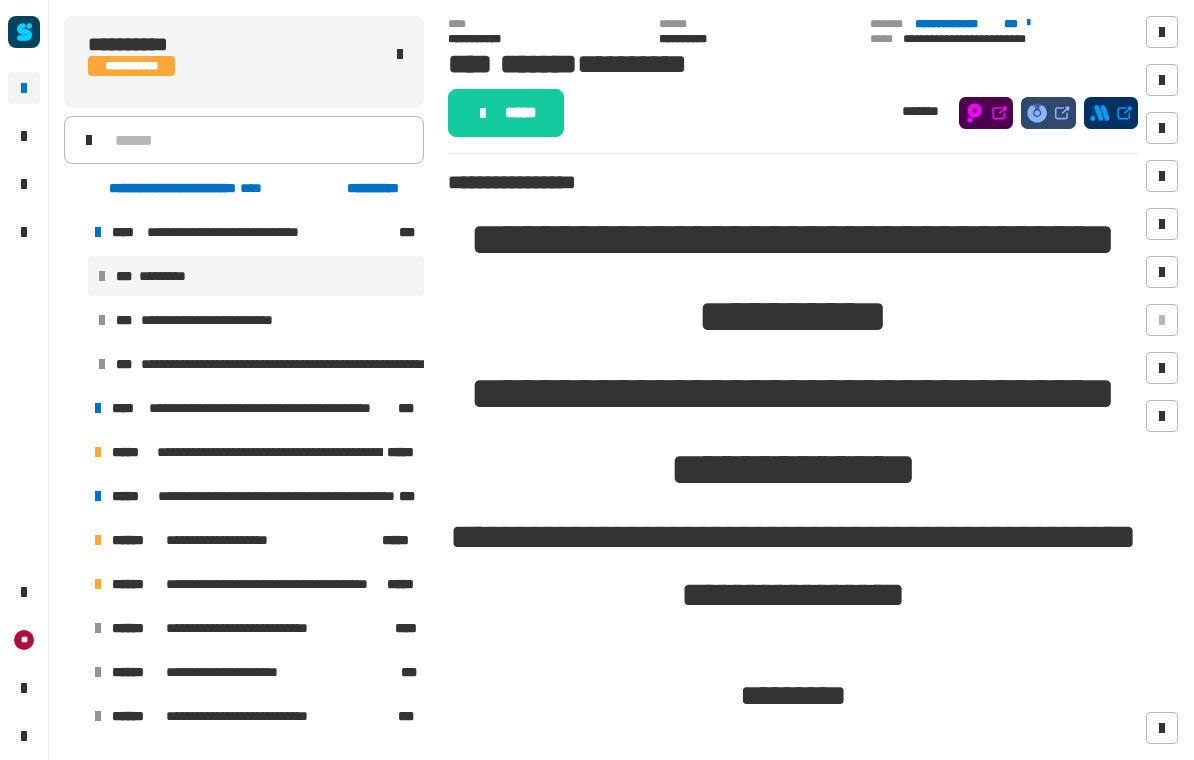 scroll, scrollTop: 0, scrollLeft: 0, axis: both 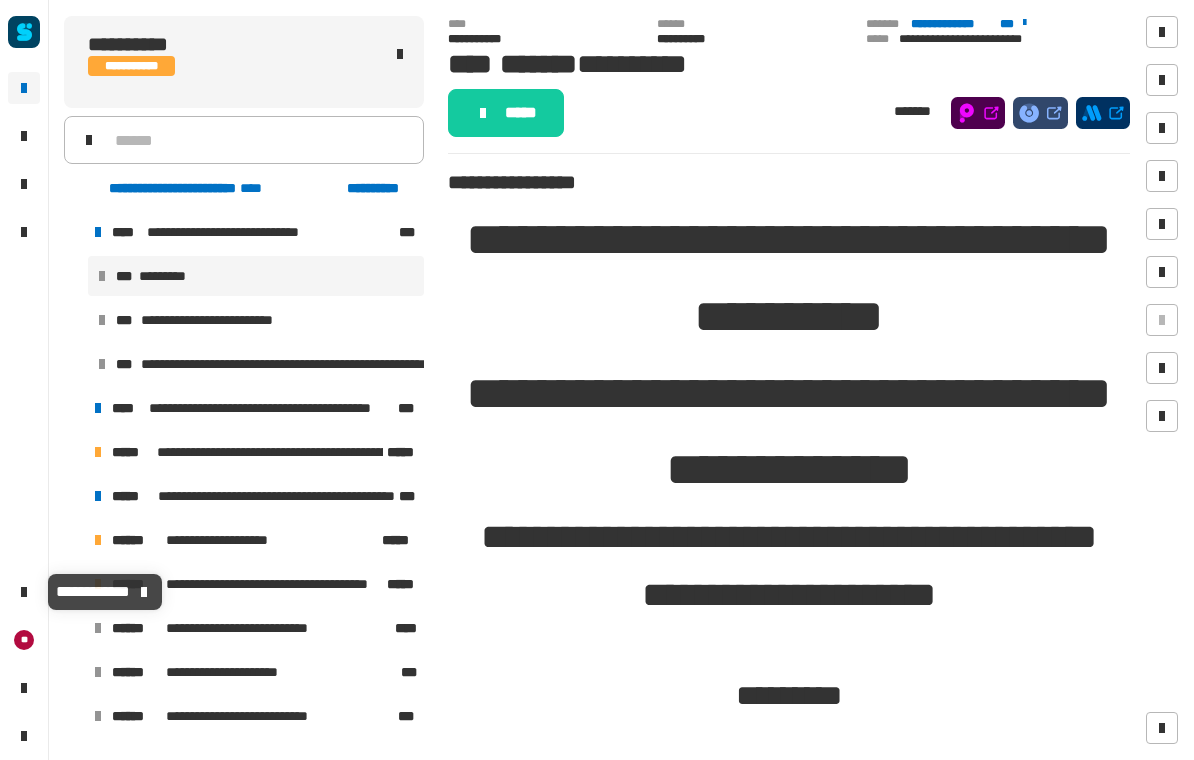click 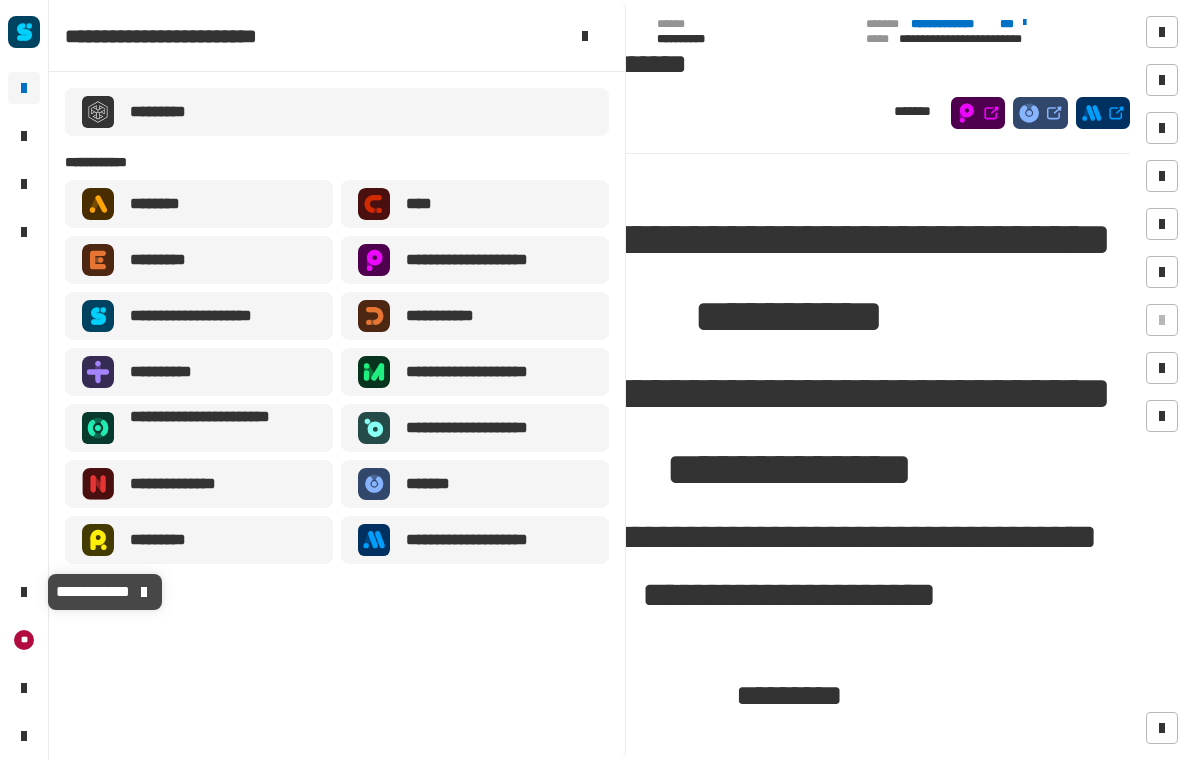 click on "**********" at bounding box center (491, 540) 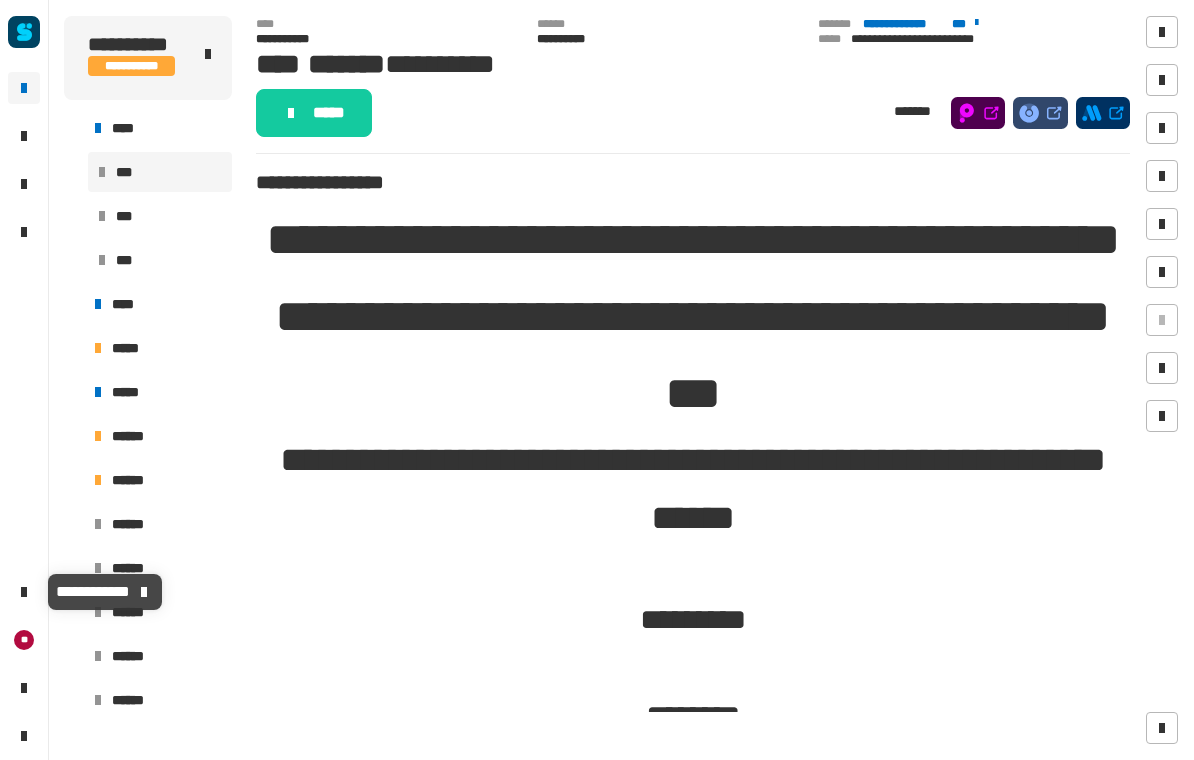 click 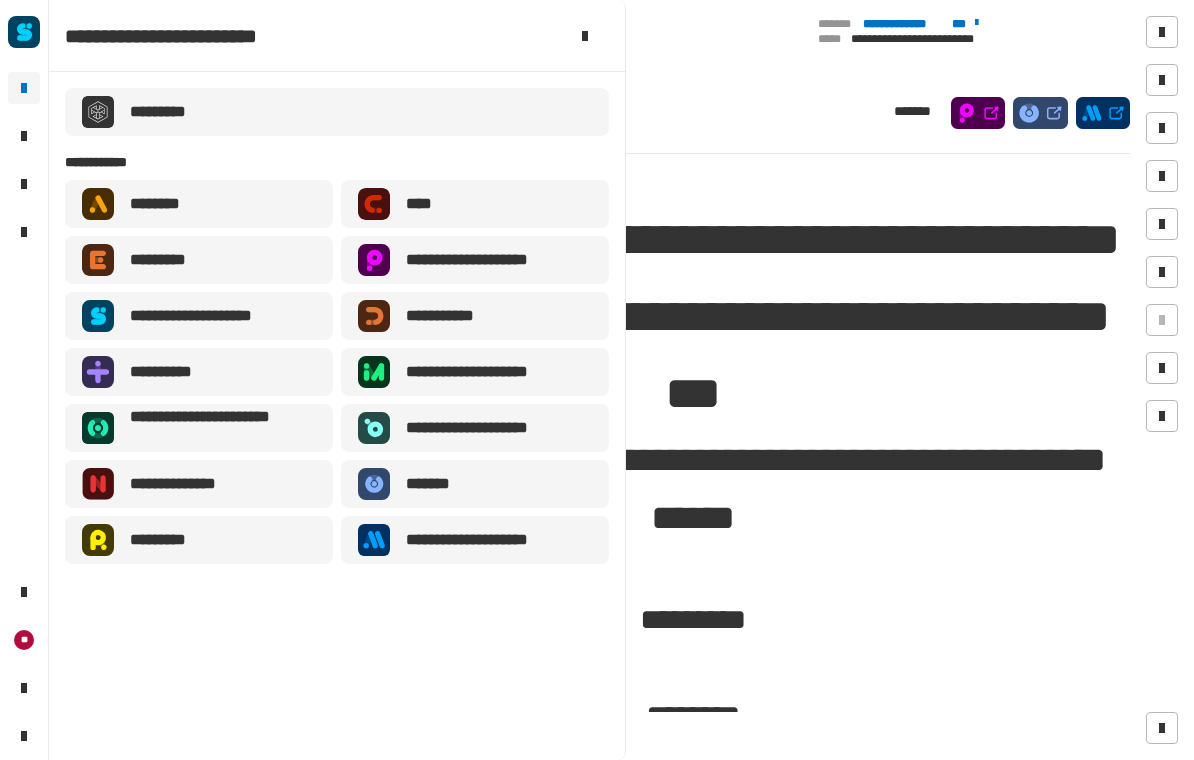 click on "**********" at bounding box center [491, 540] 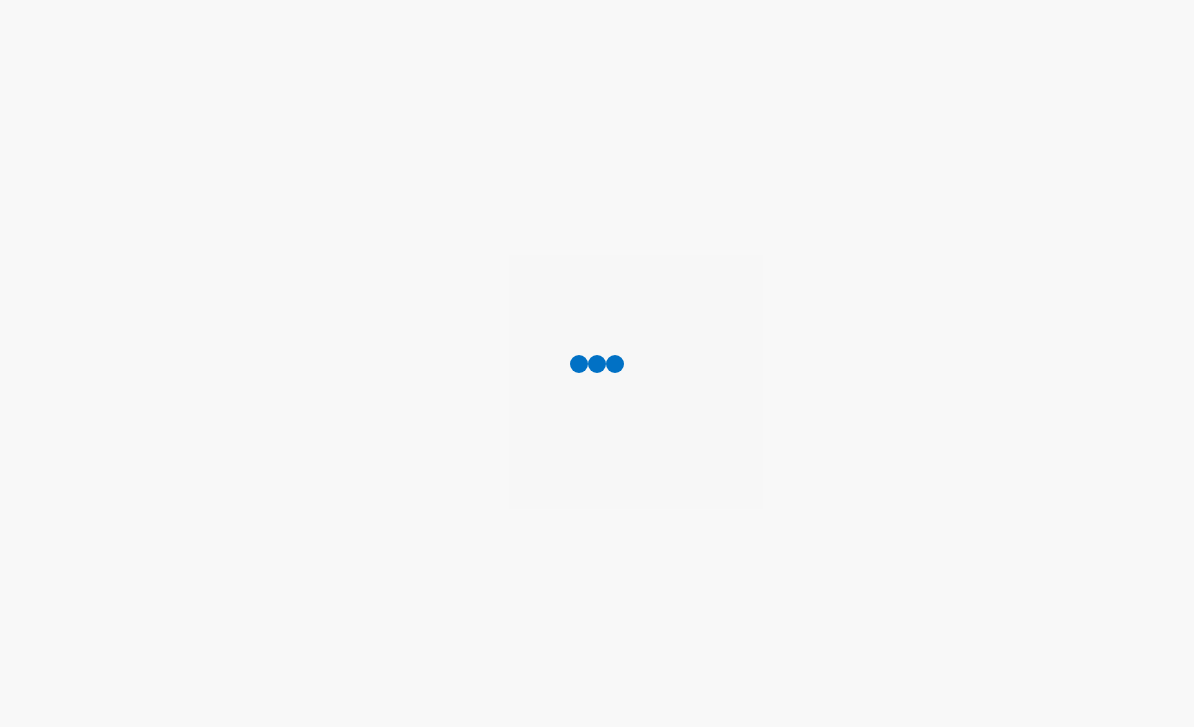 scroll, scrollTop: 0, scrollLeft: 0, axis: both 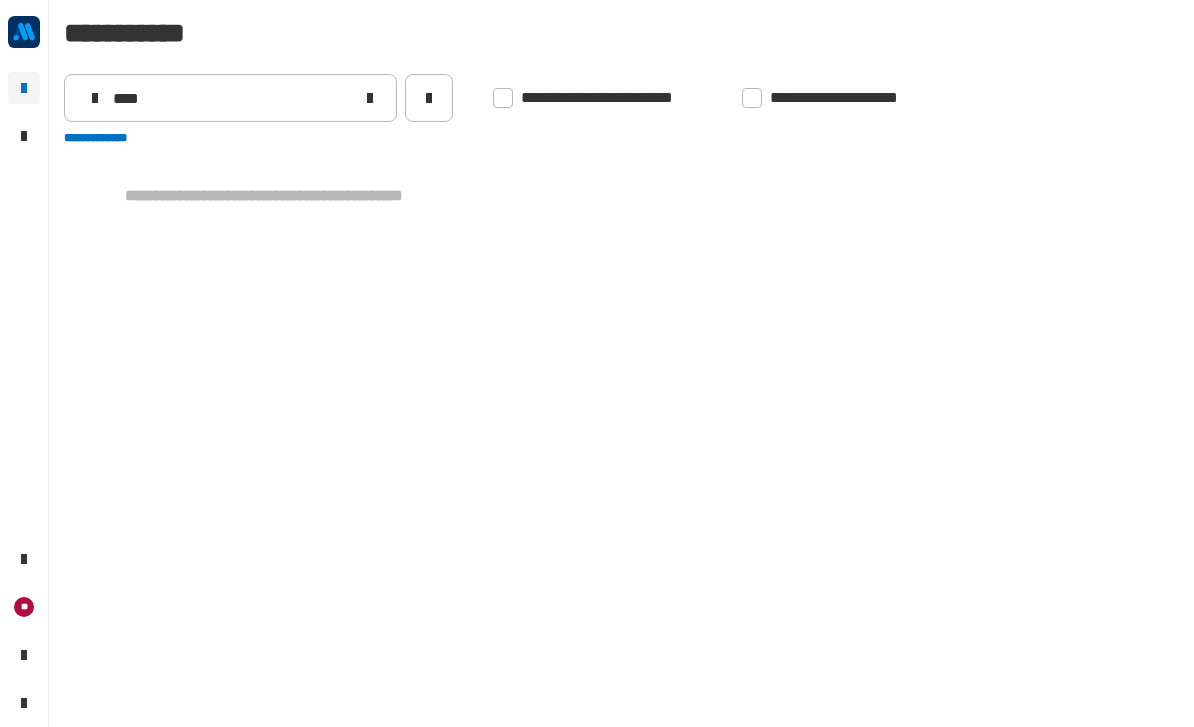 click 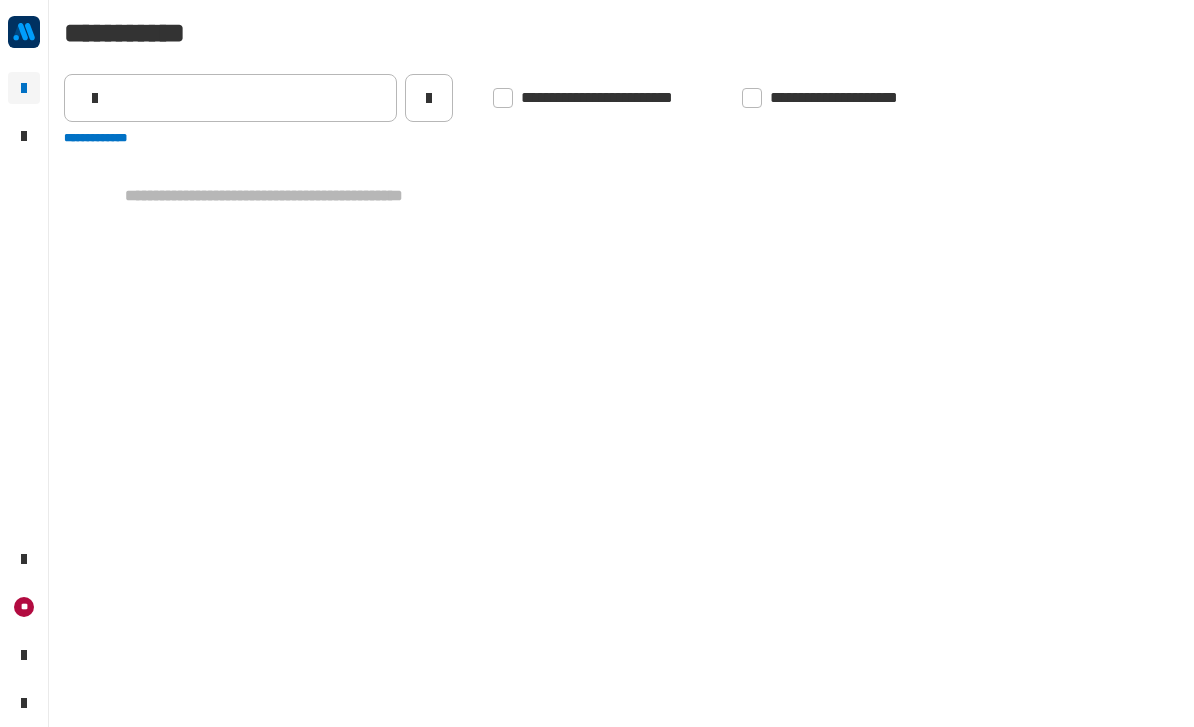type 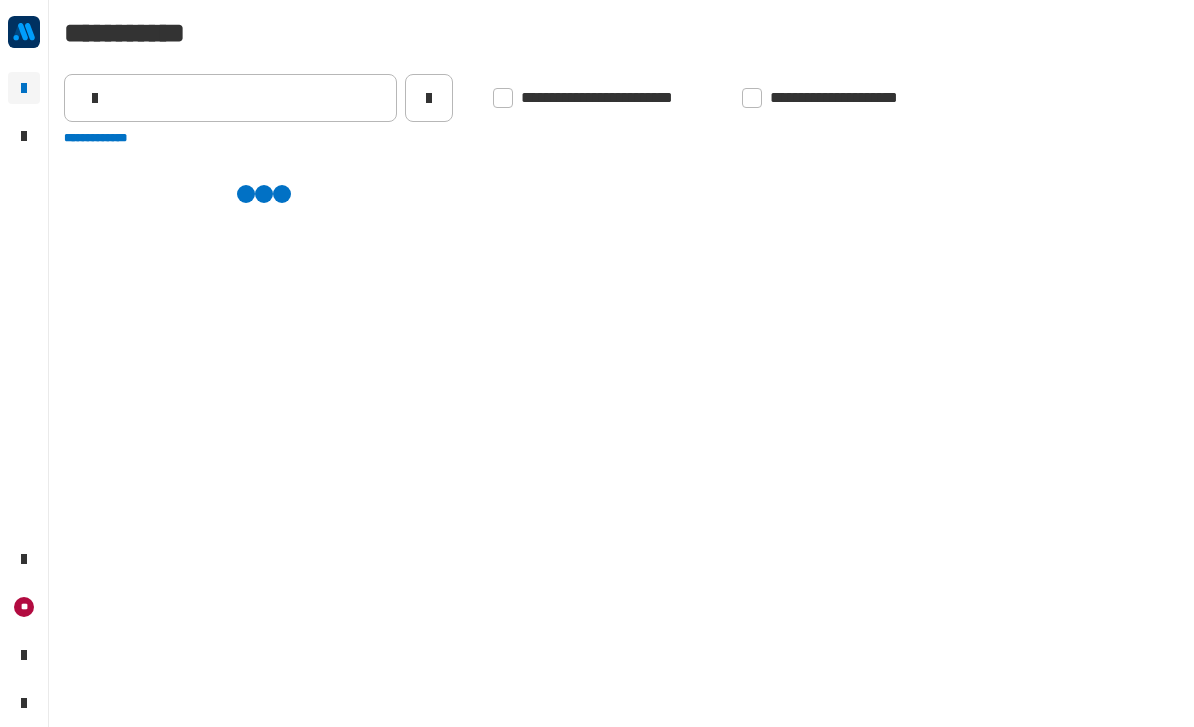 scroll, scrollTop: 0, scrollLeft: 0, axis: both 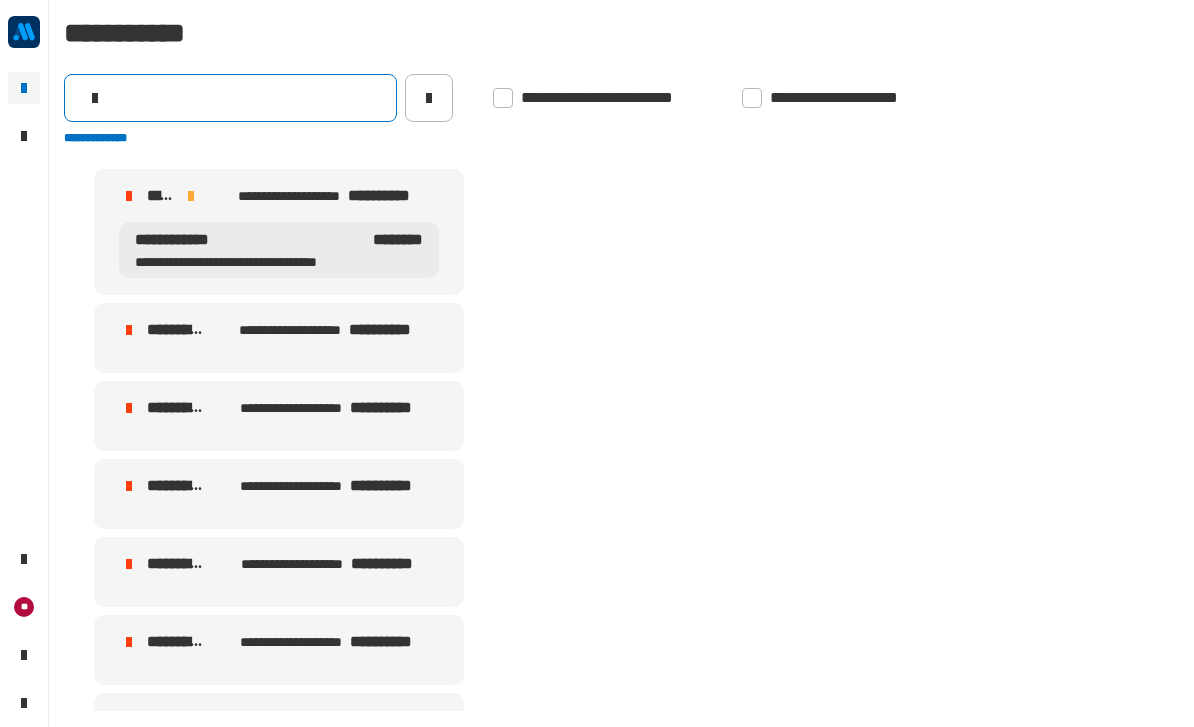 click 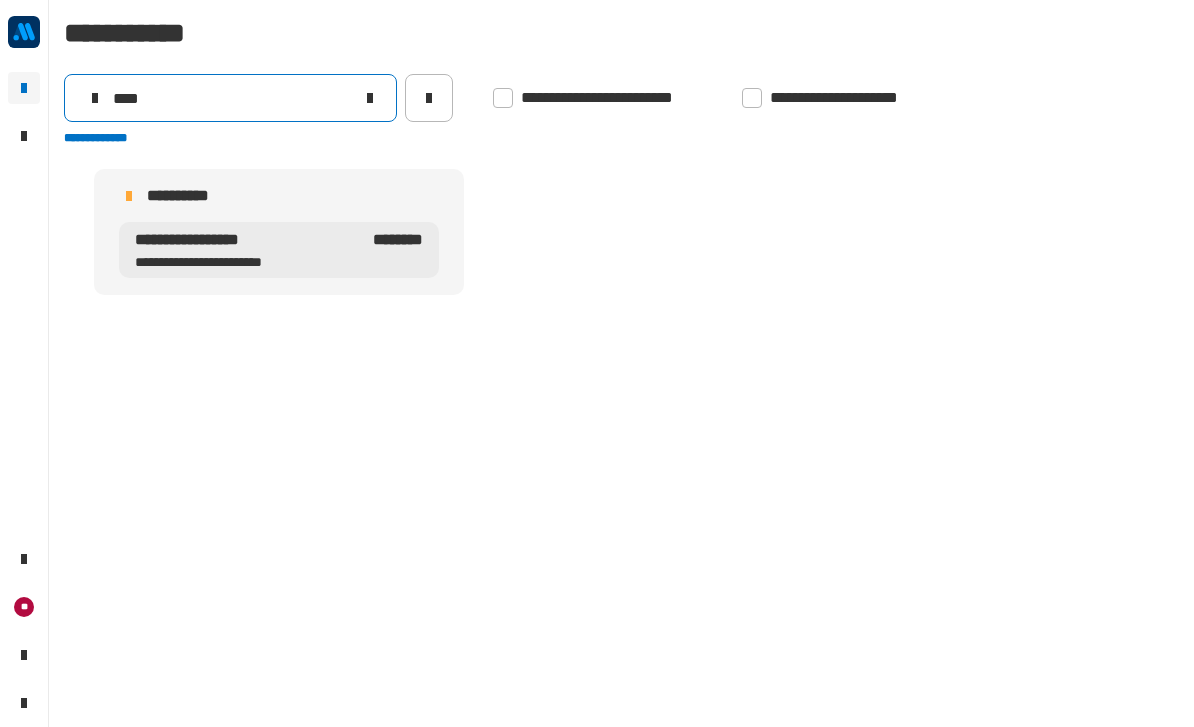 type on "****" 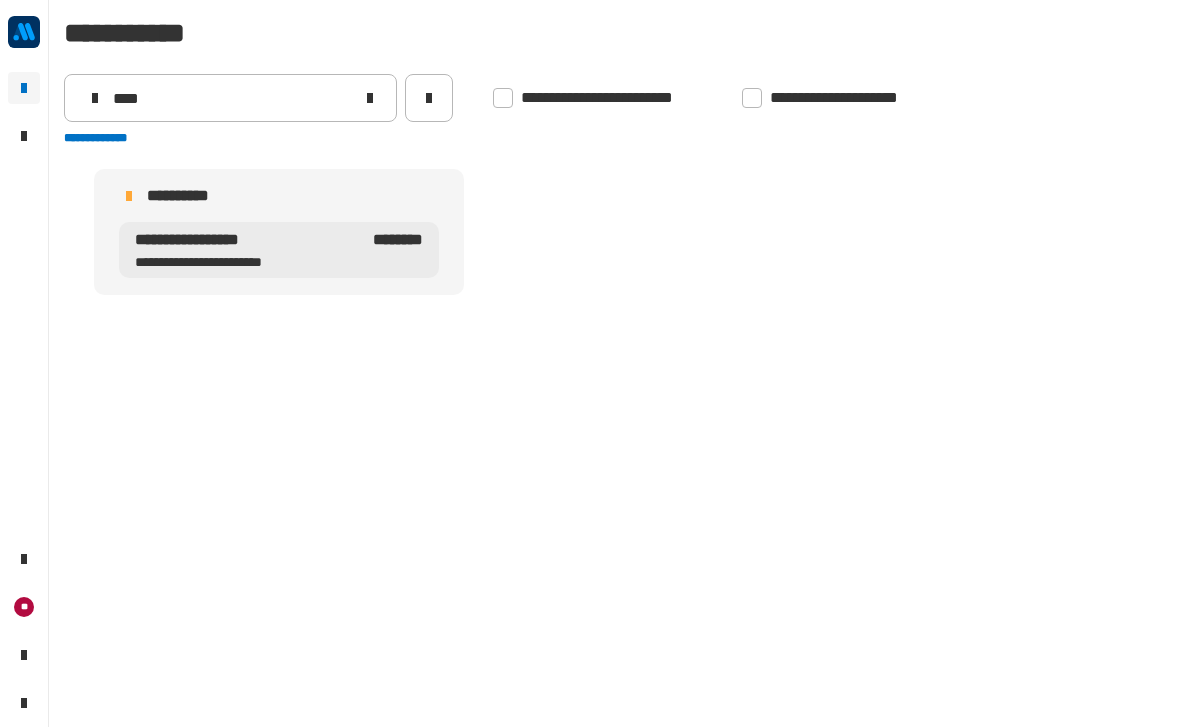 click on "**********" at bounding box center (198, 196) 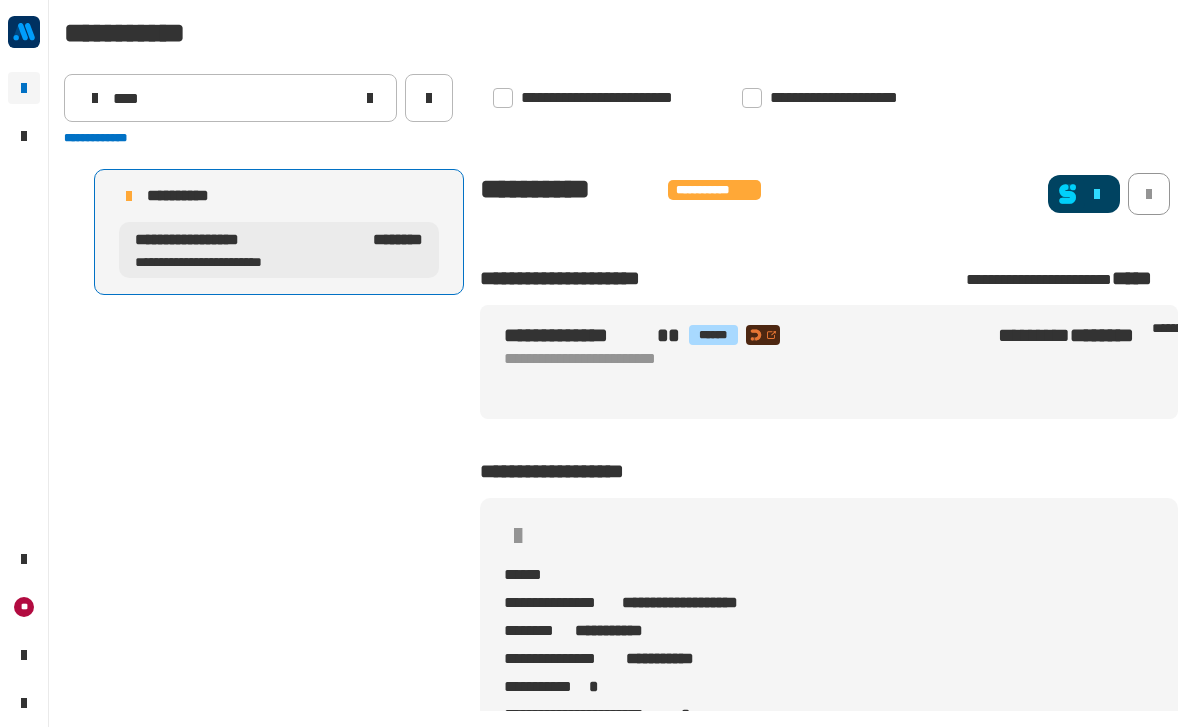 click on "**********" at bounding box center (198, 196) 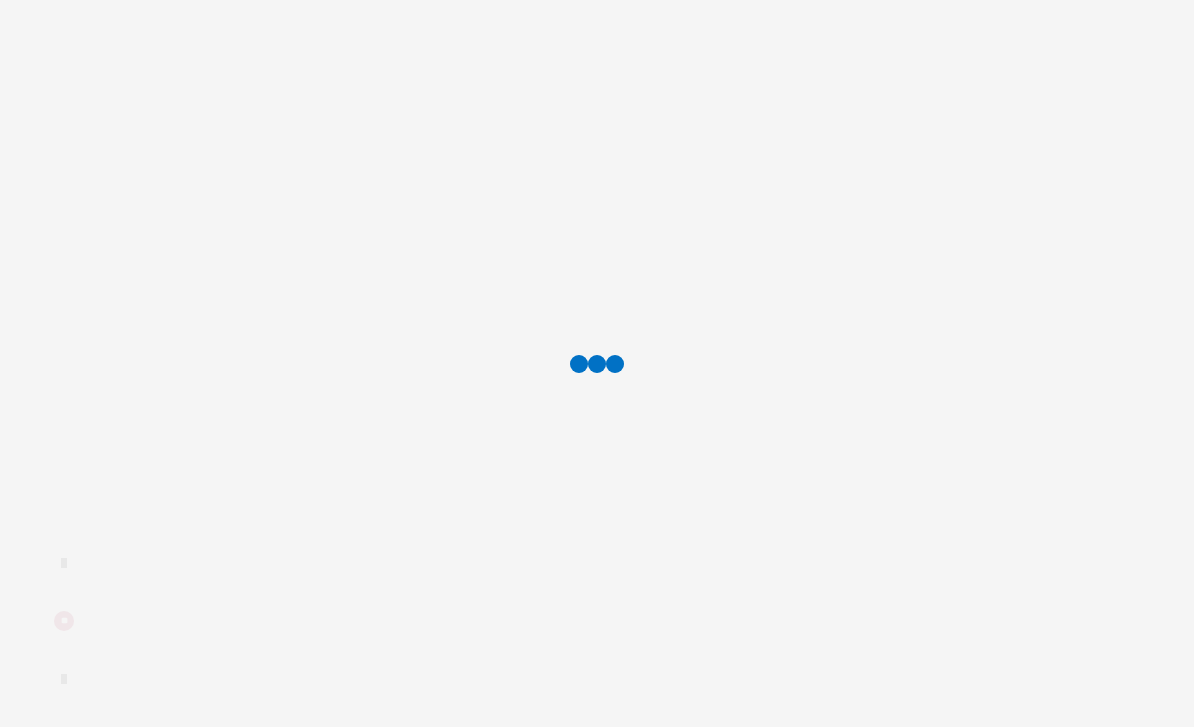 scroll, scrollTop: 0, scrollLeft: 0, axis: both 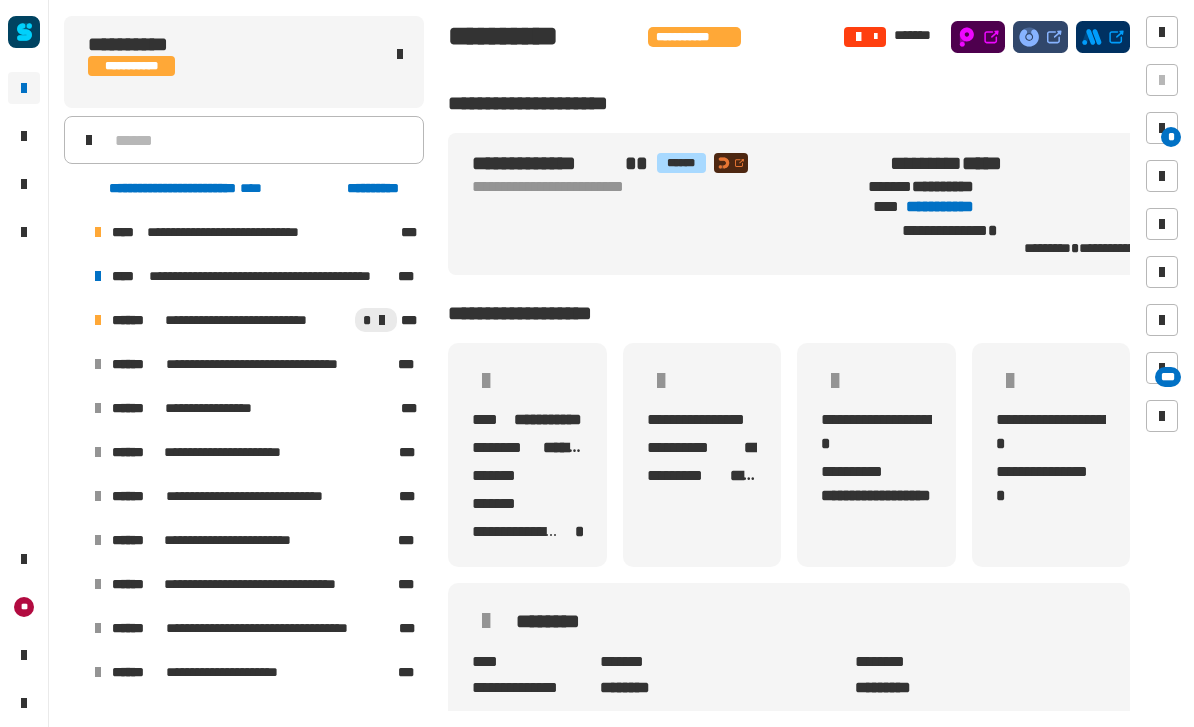 click at bounding box center (74, 232) 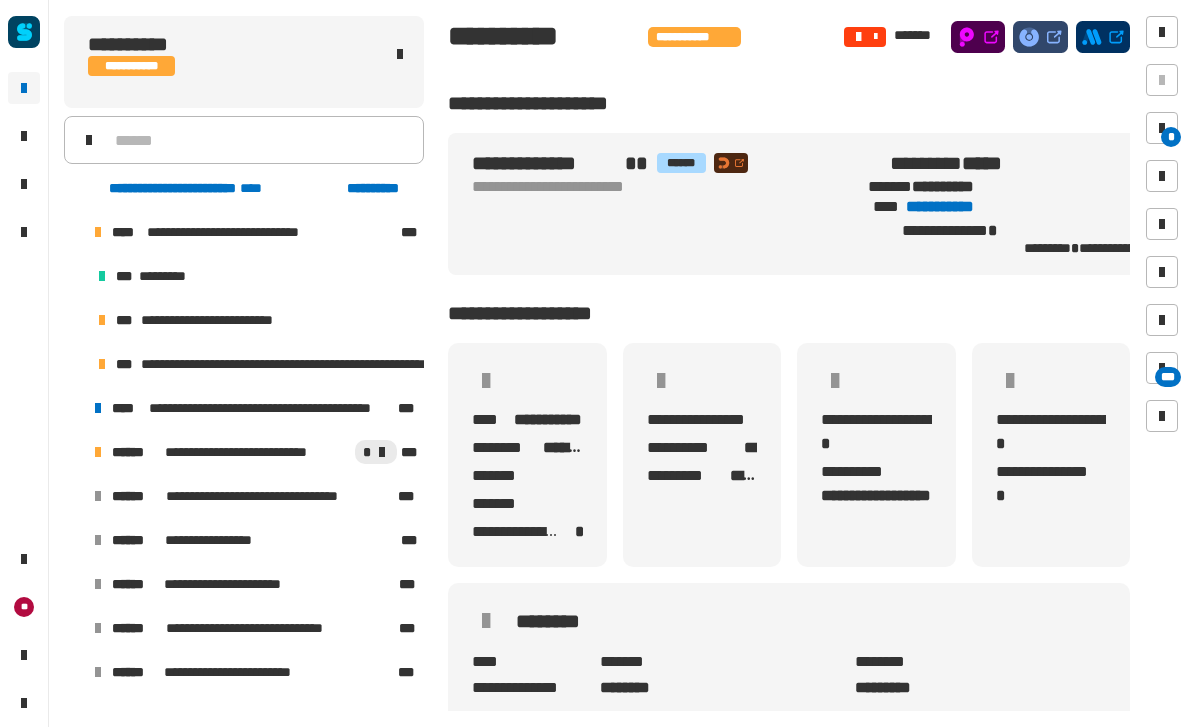 click on "**********" at bounding box center [244, 408] 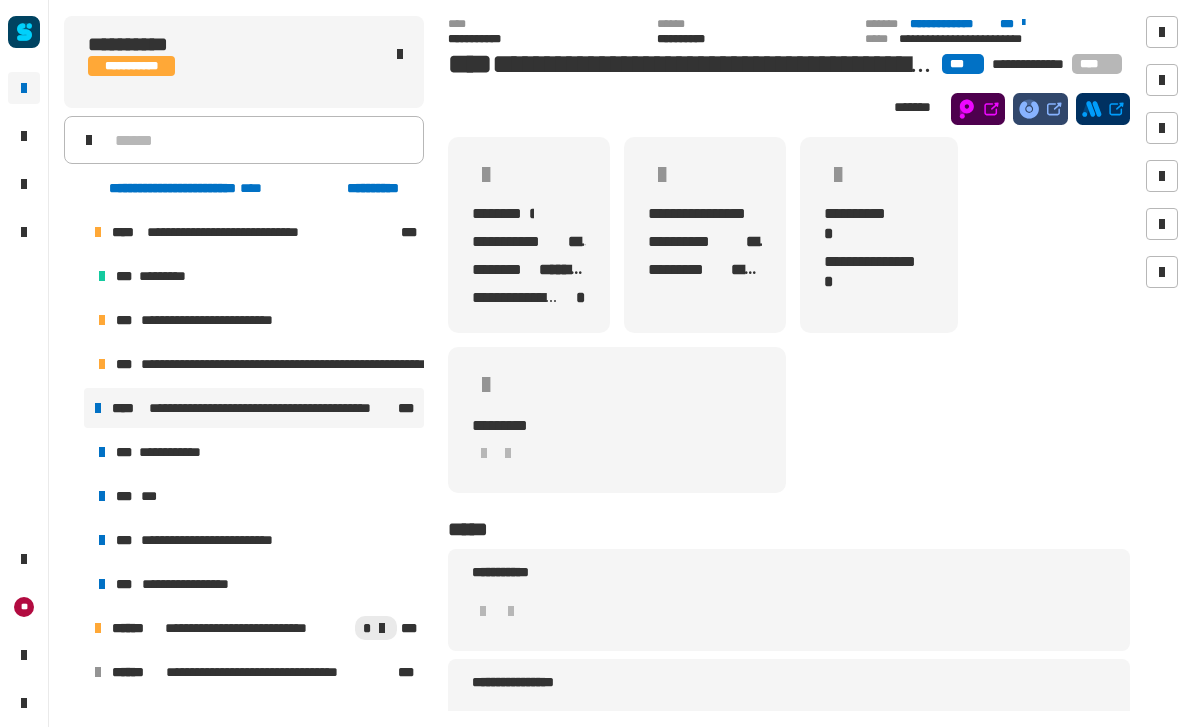 scroll, scrollTop: 0, scrollLeft: 0, axis: both 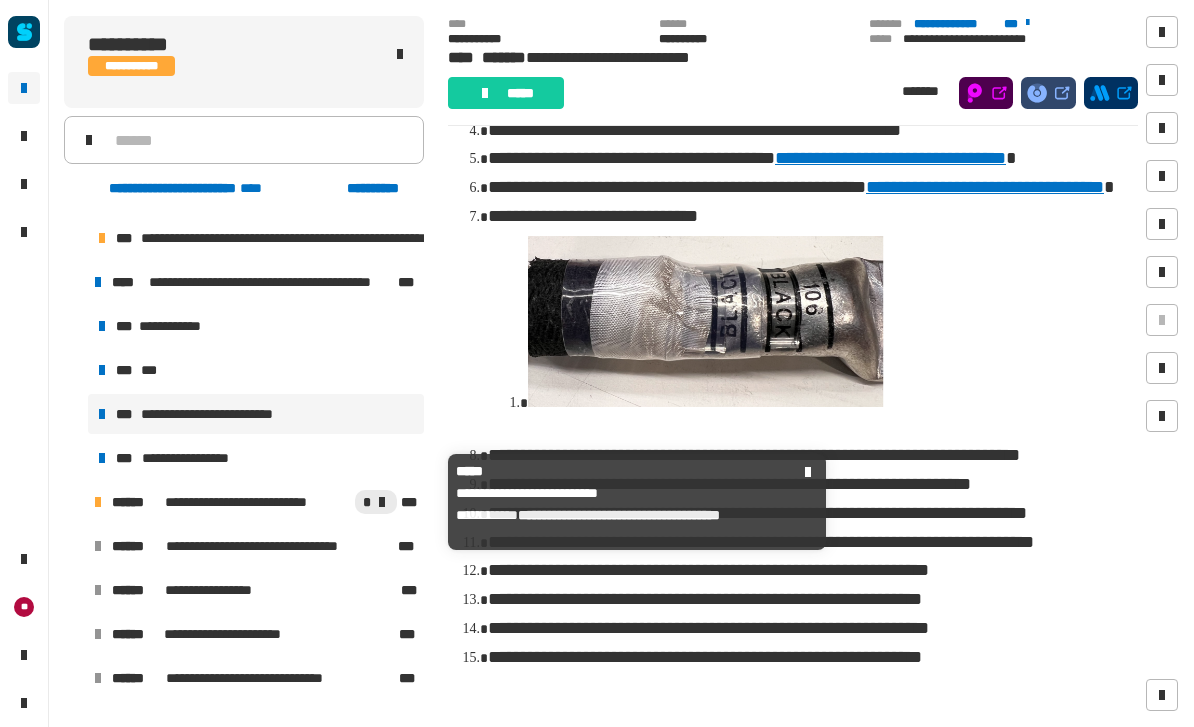 click on "**********" at bounding box center [254, 502] 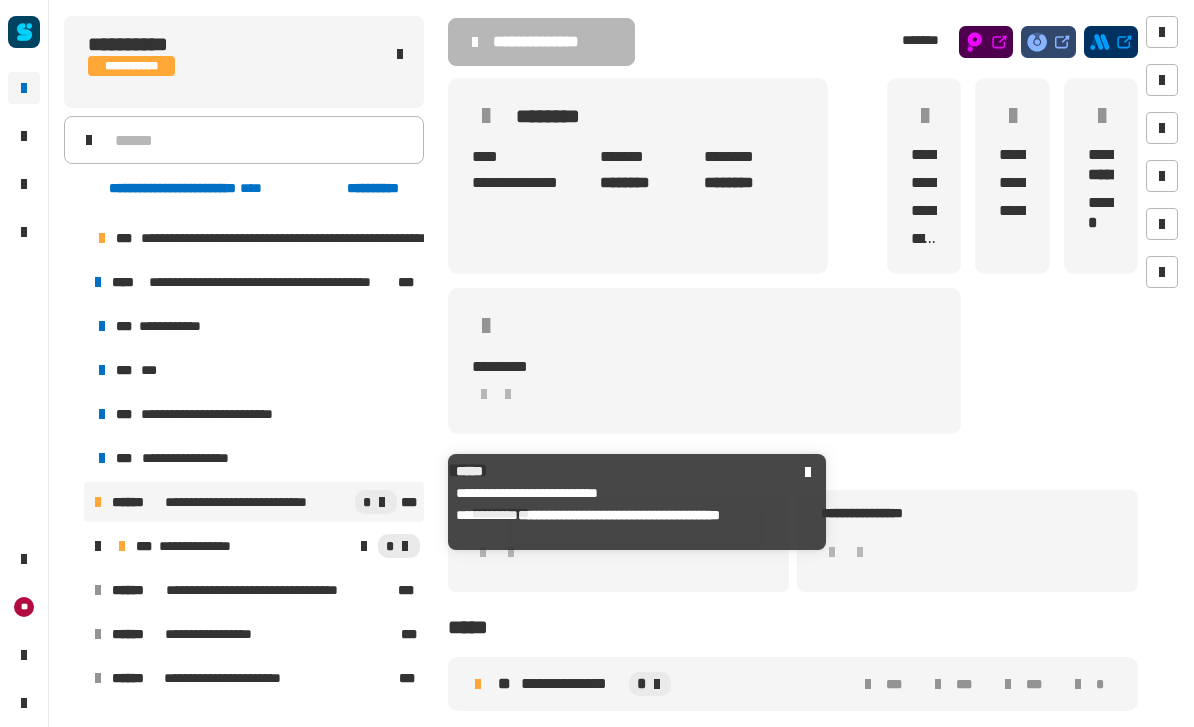 scroll, scrollTop: 76, scrollLeft: 0, axis: vertical 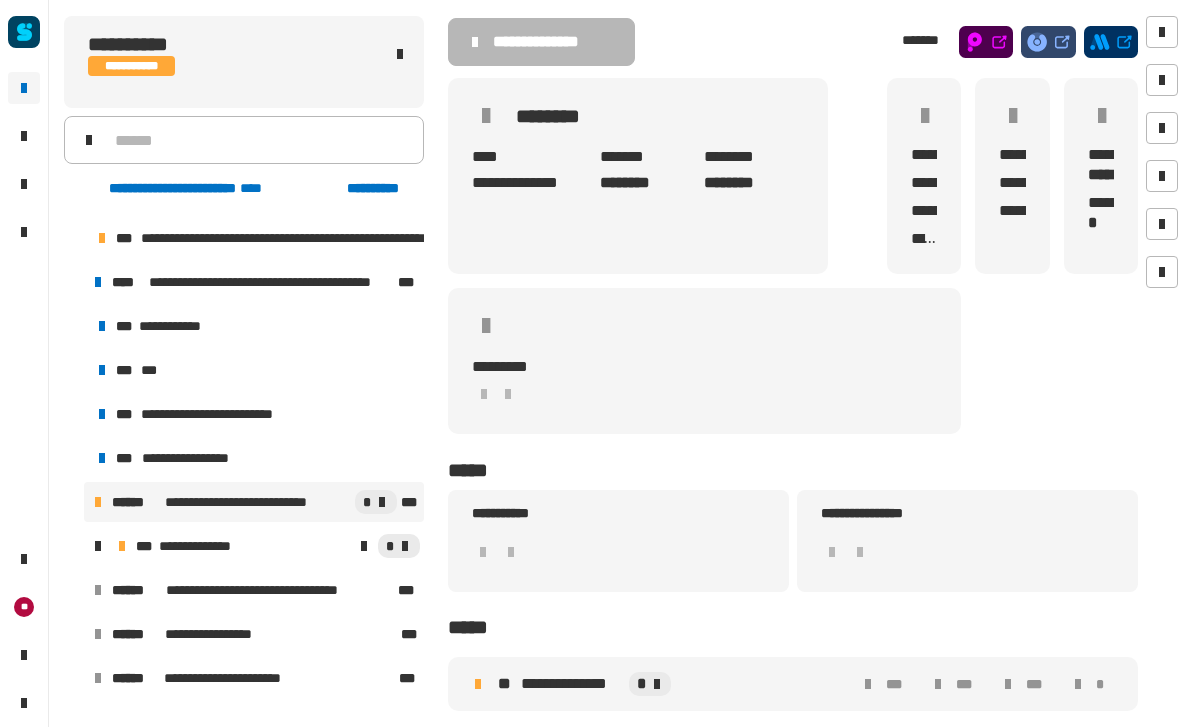 click on "**********" at bounding box center [266, 546] 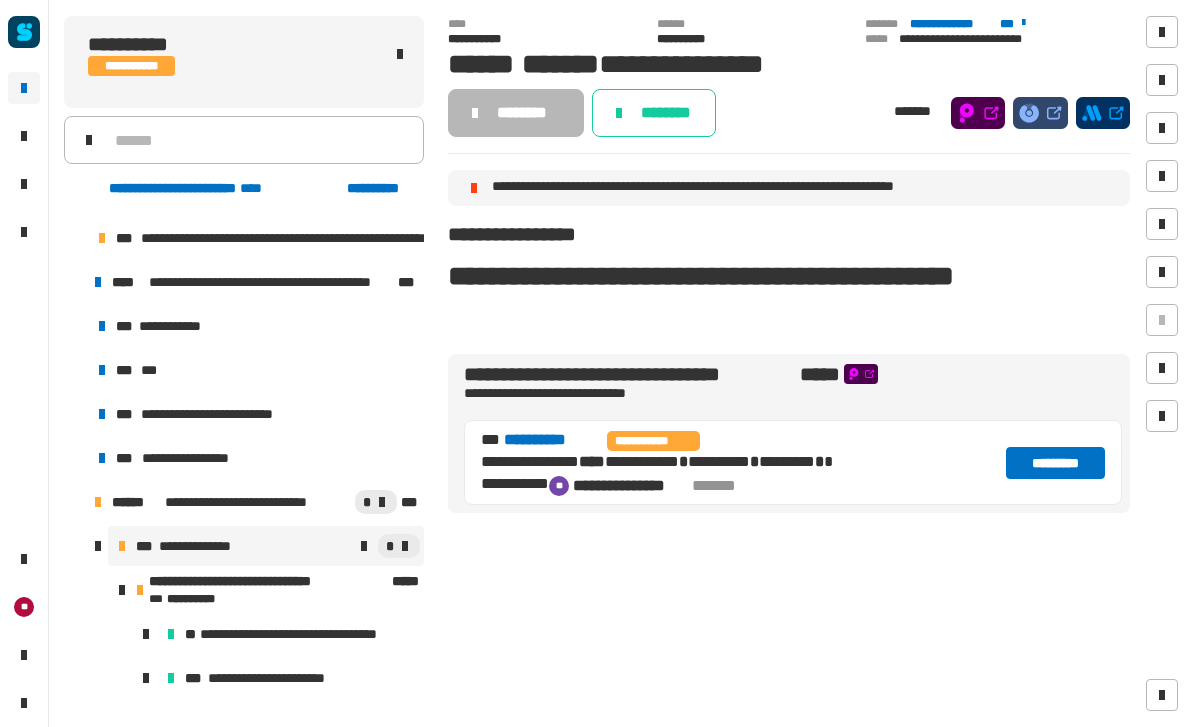 click at bounding box center [98, 546] 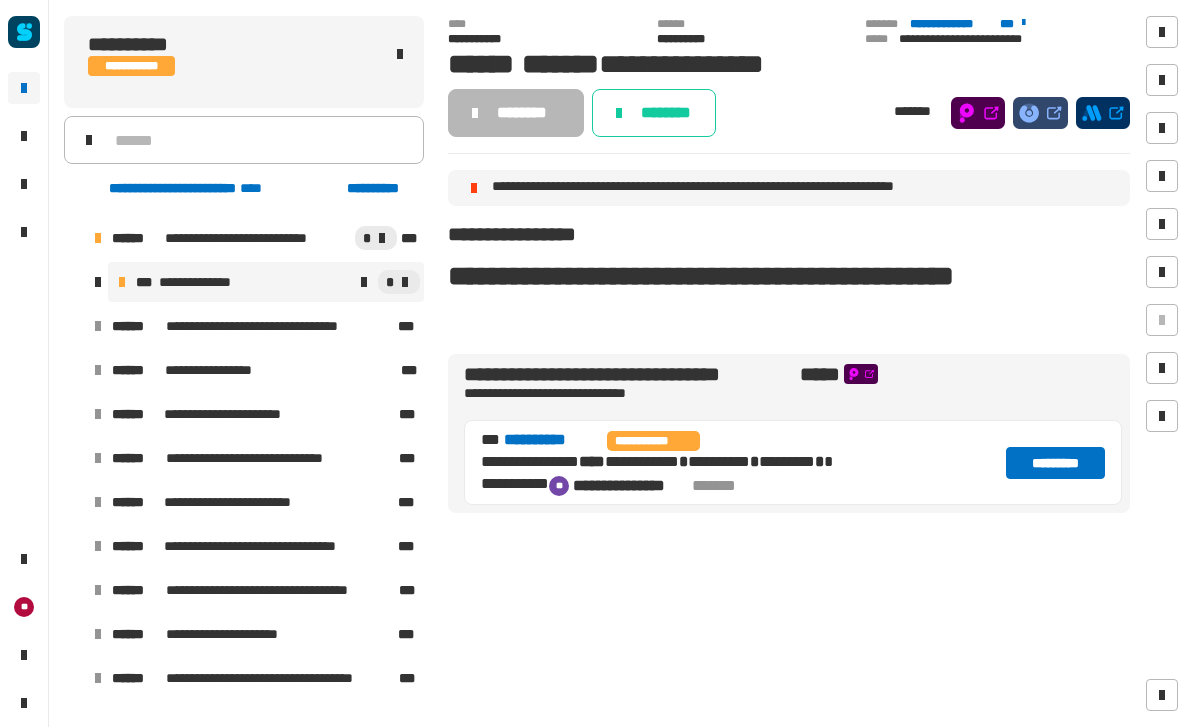 scroll, scrollTop: 391, scrollLeft: 0, axis: vertical 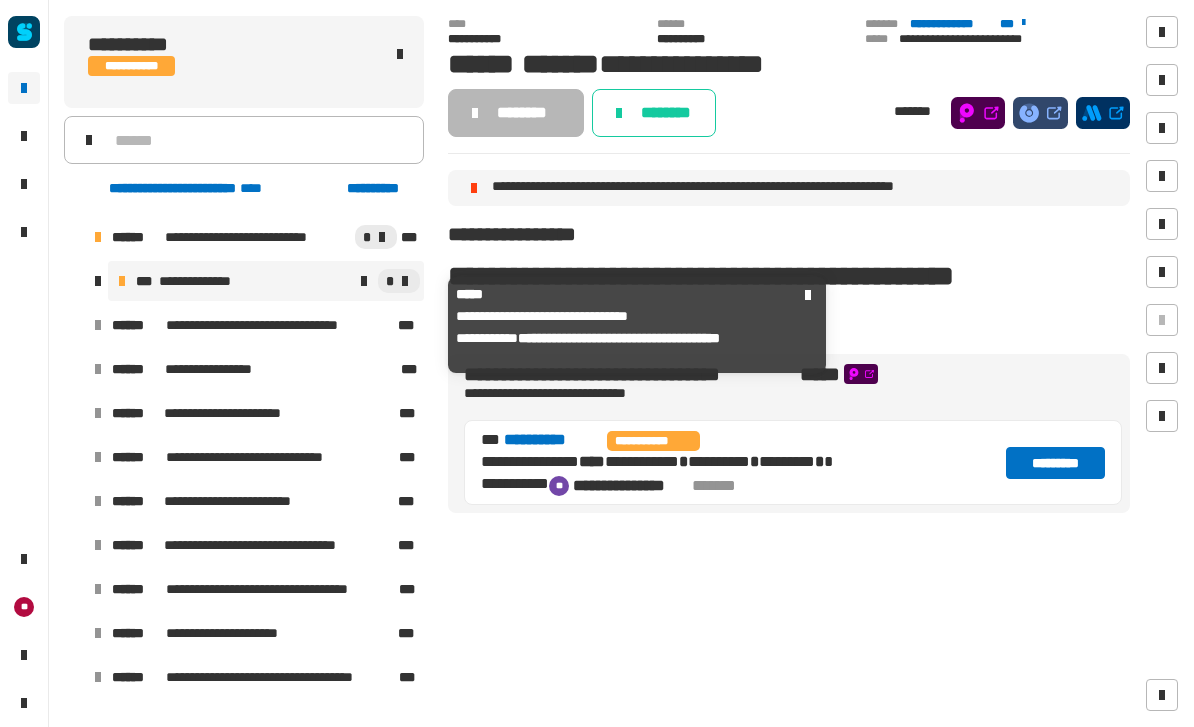 click on "**********" at bounding box center (292, 325) 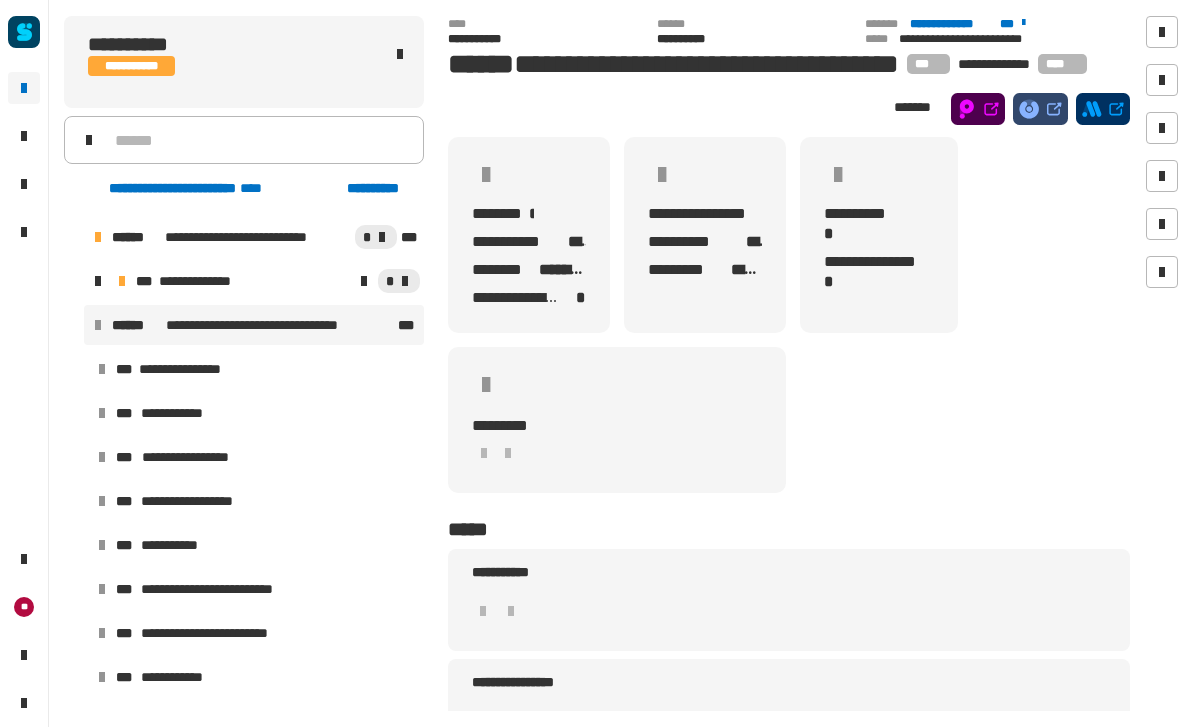 click on "**********" 